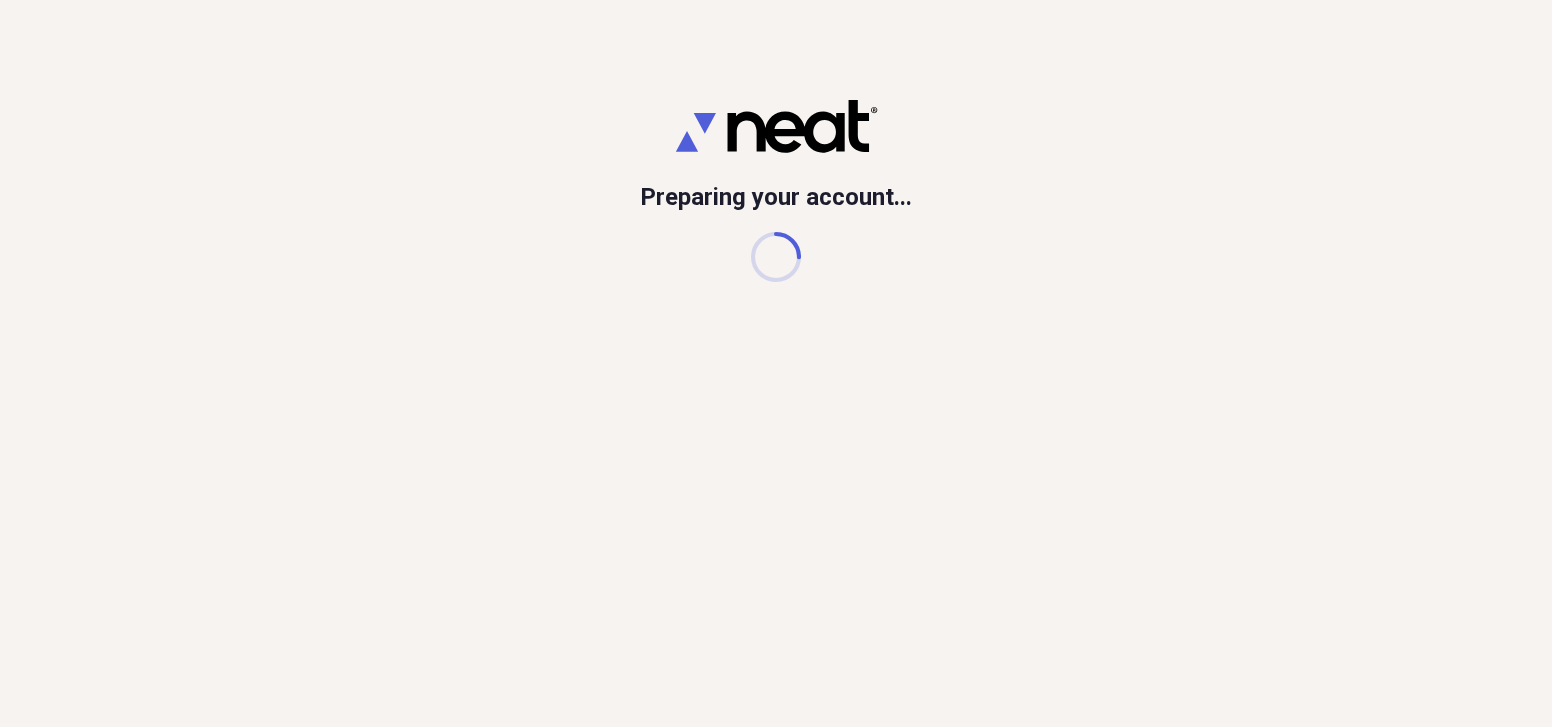 scroll, scrollTop: 0, scrollLeft: 0, axis: both 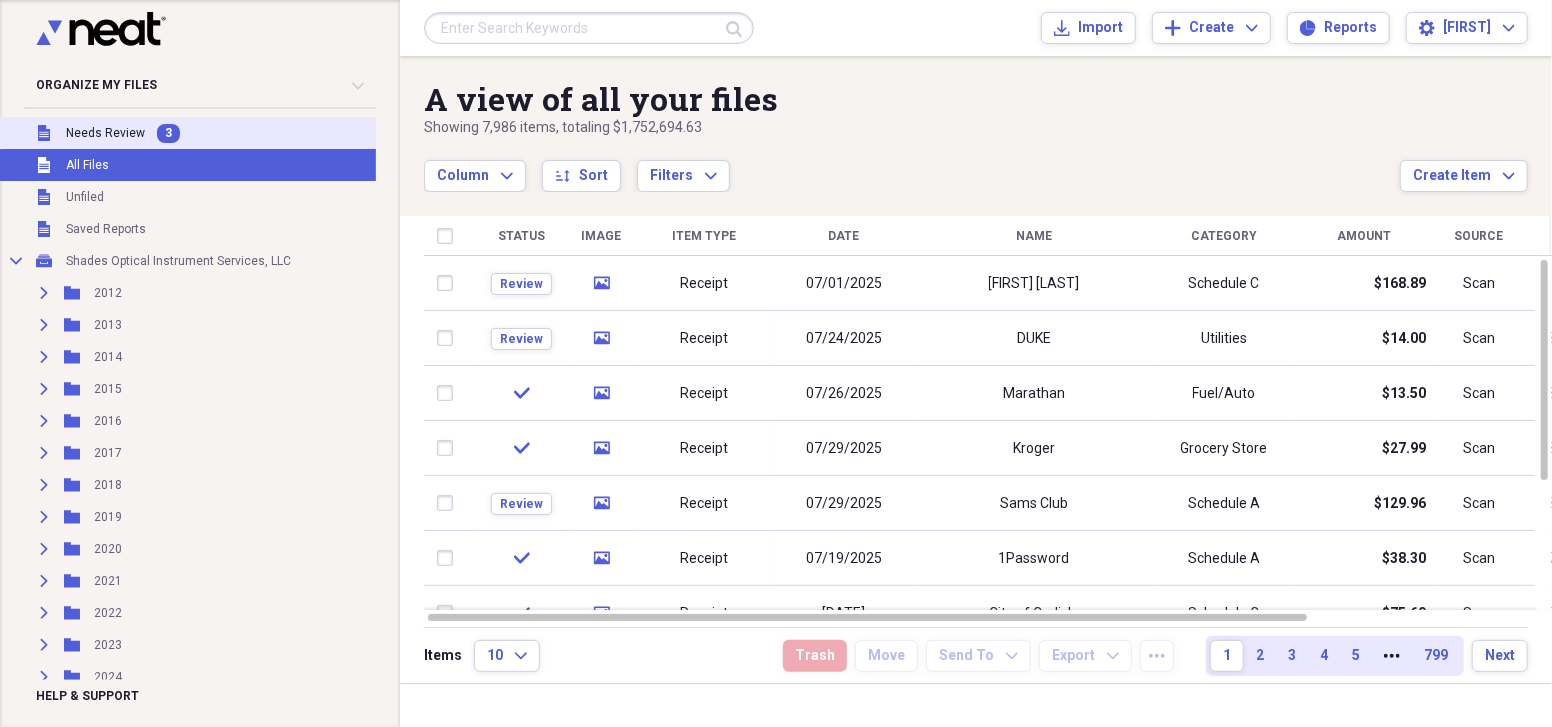 click on "Unfiled Needs Review 3" at bounding box center [195, 133] 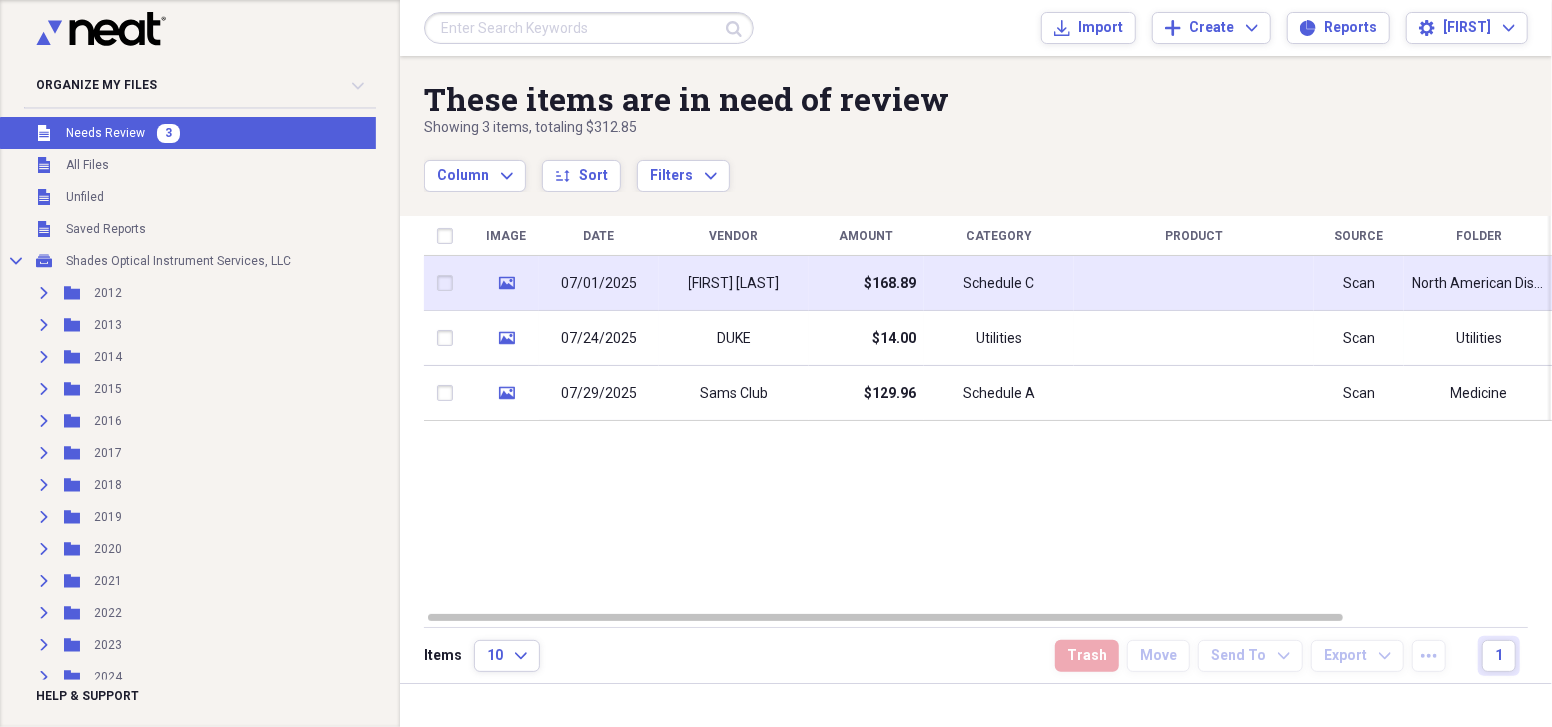 click on "$168.89" at bounding box center [866, 283] 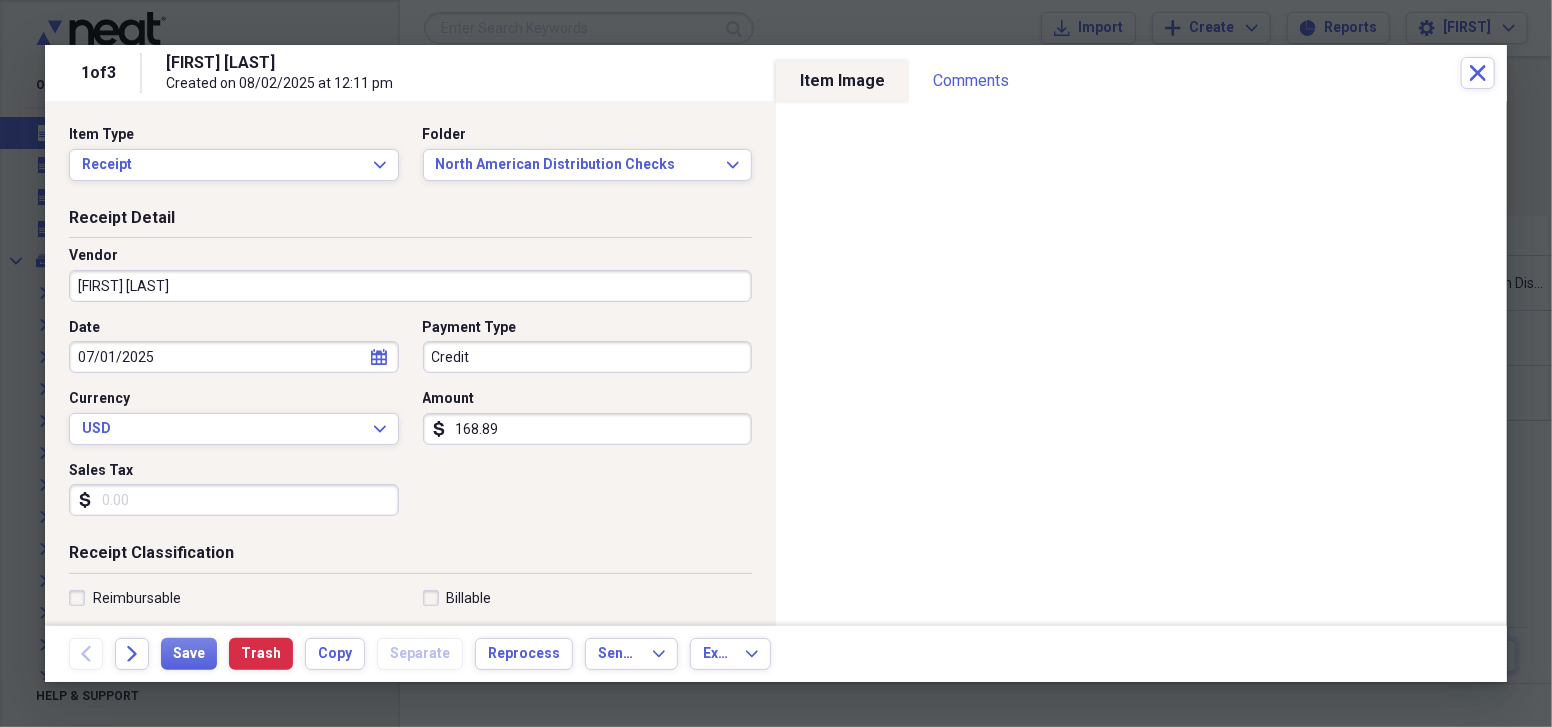 click on "[FIRST] [LAST]" at bounding box center [410, 286] 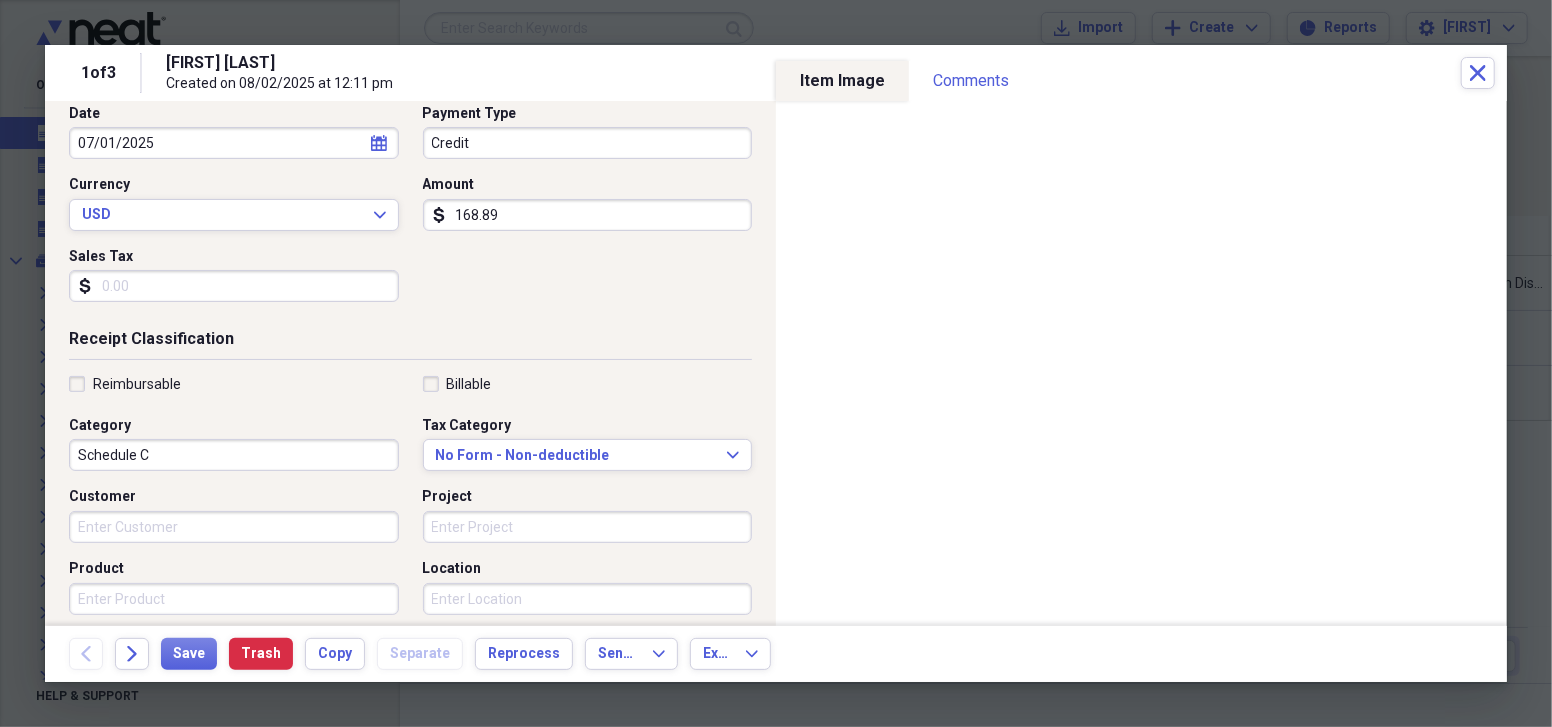 scroll, scrollTop: 217, scrollLeft: 0, axis: vertical 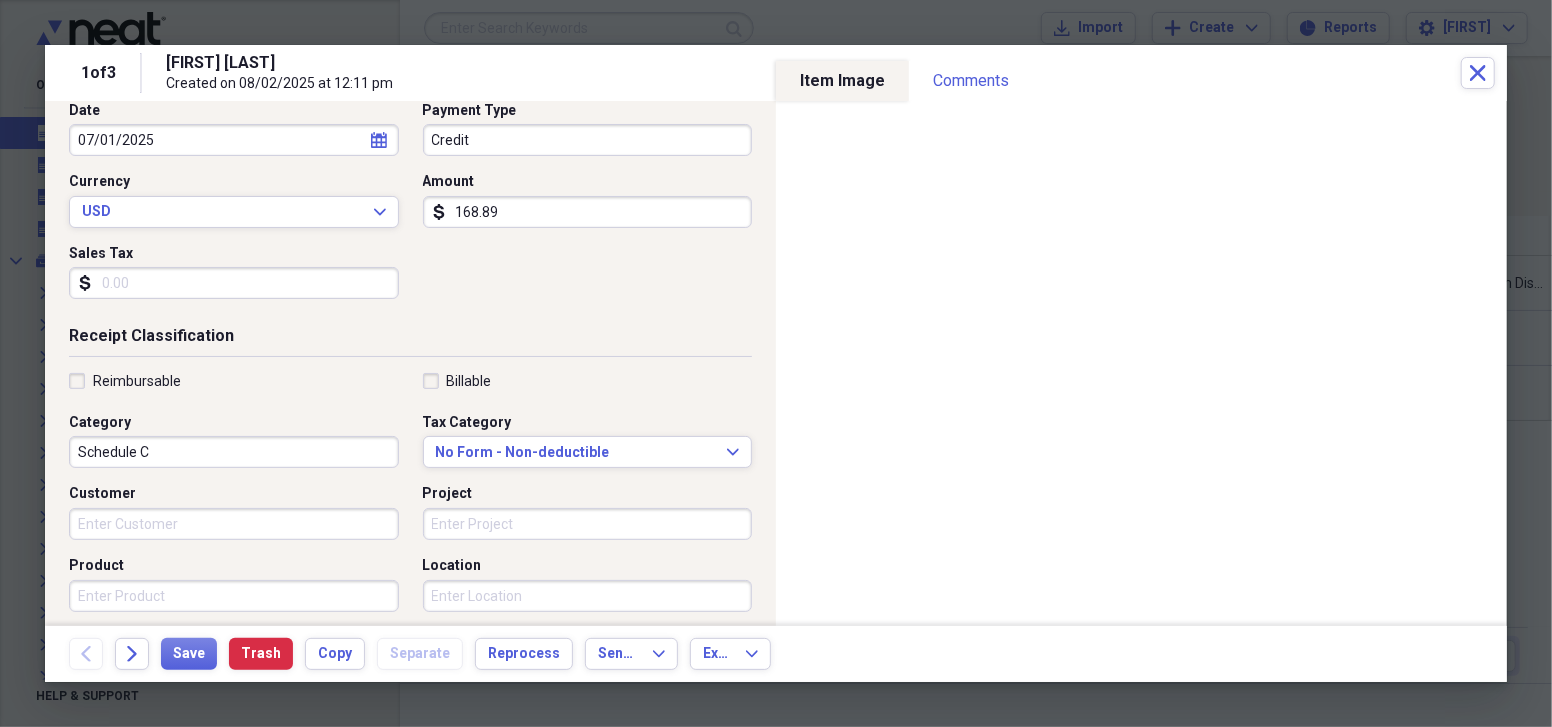 type on "North American Annuity" 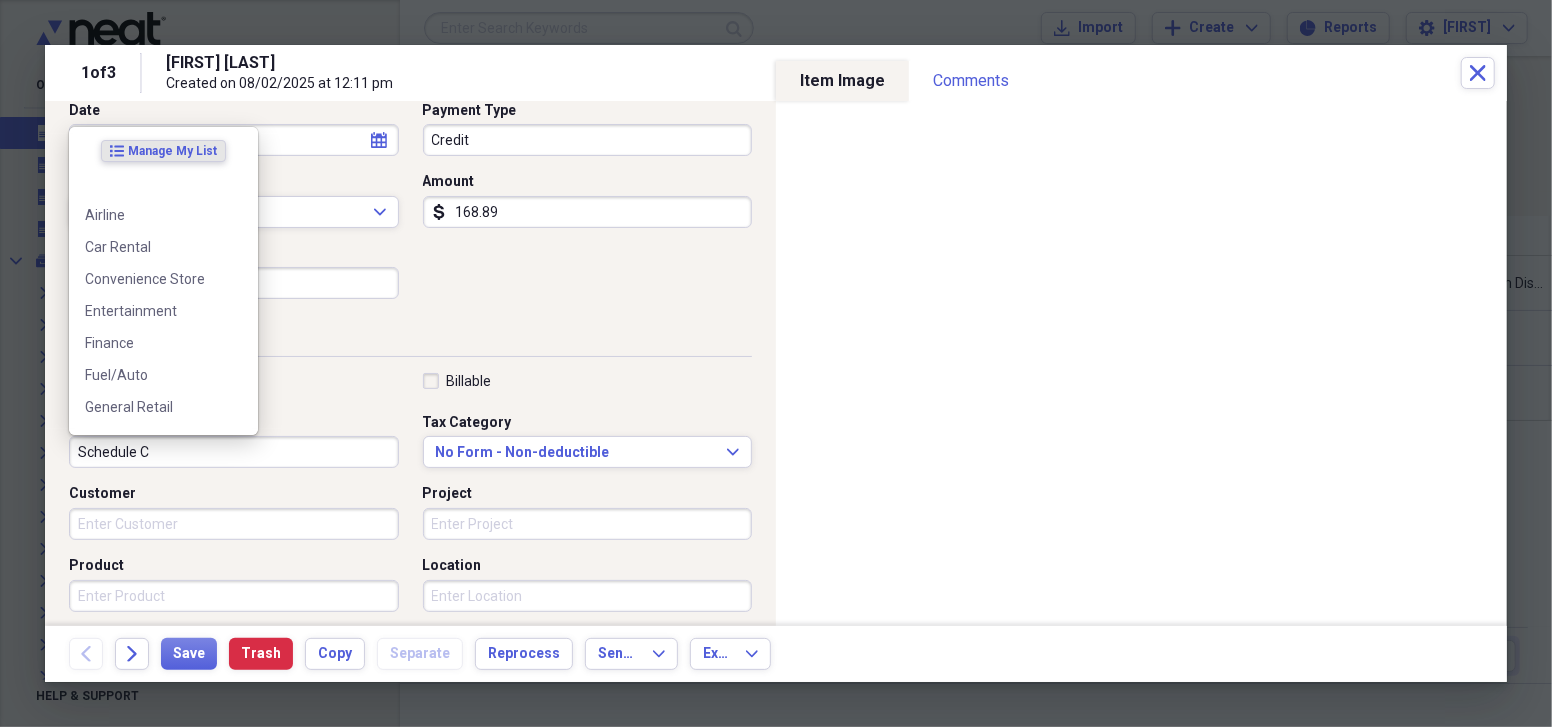 click on "Schedule C" at bounding box center (234, 452) 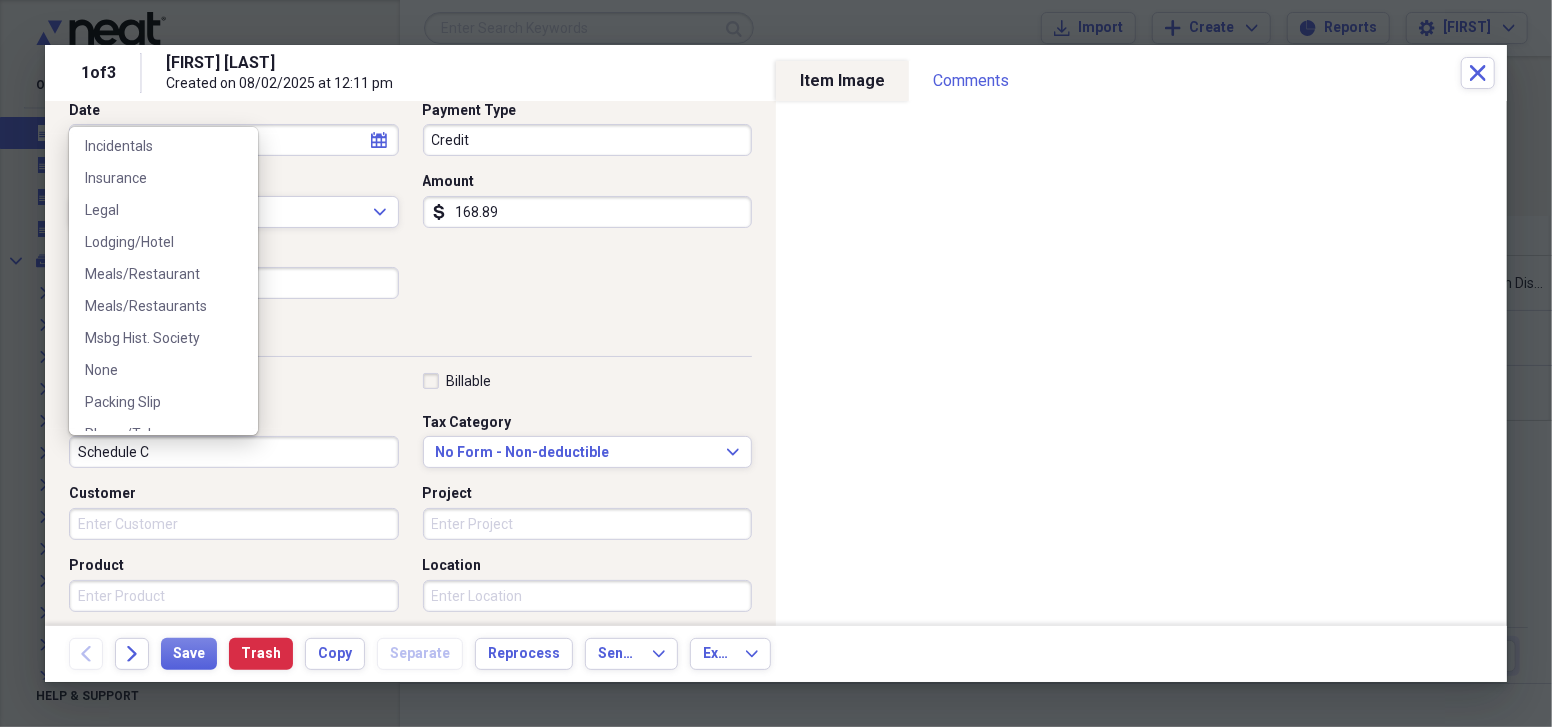 scroll, scrollTop: 326, scrollLeft: 0, axis: vertical 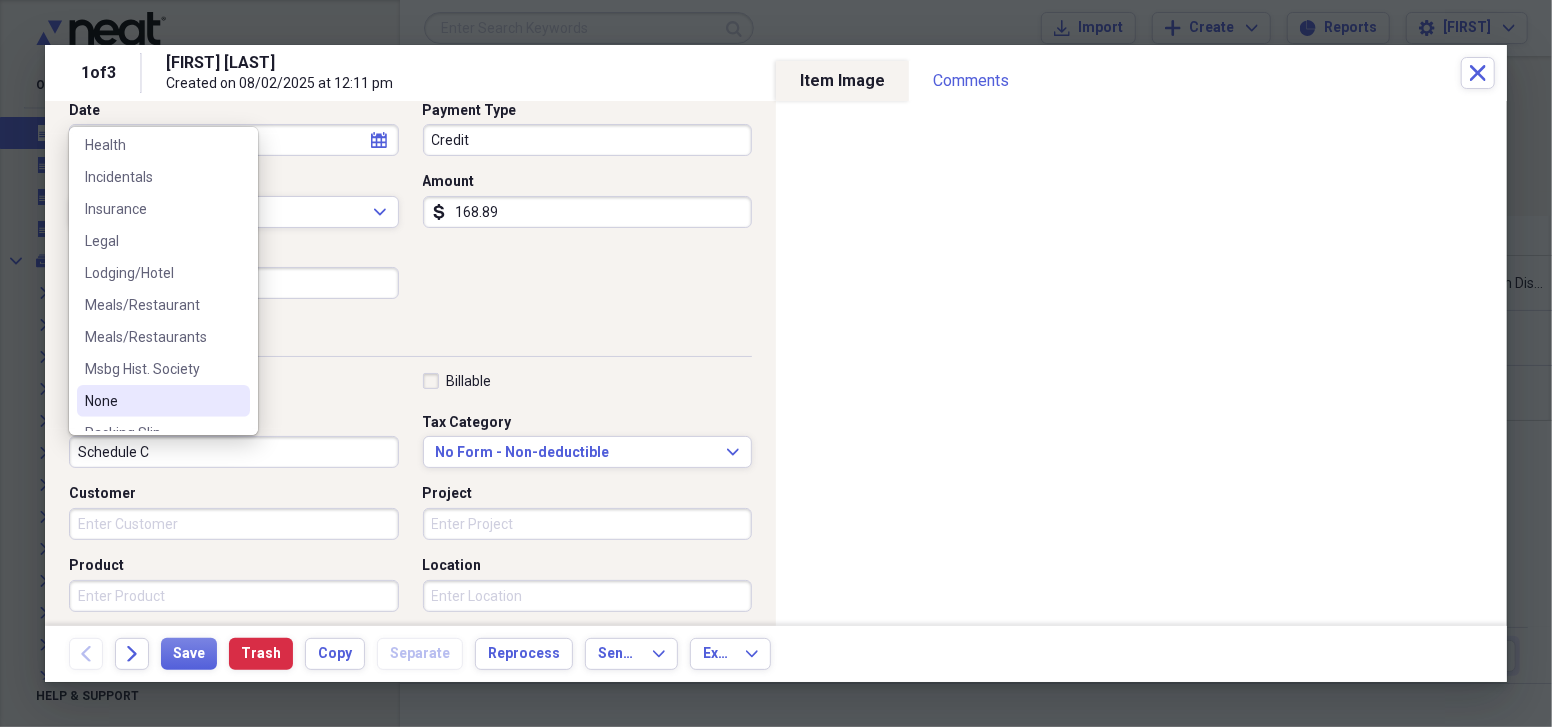 click on "None" at bounding box center (151, 401) 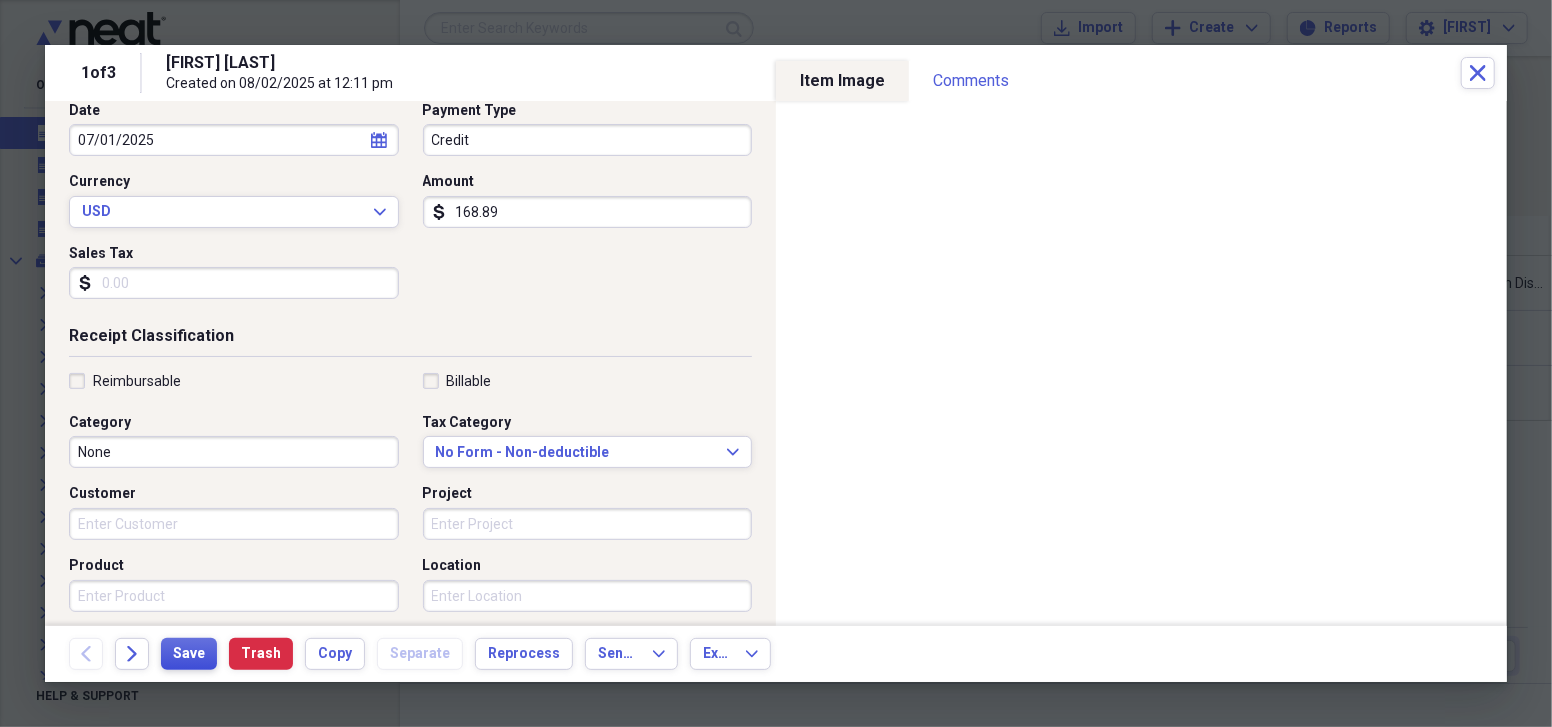 click on "Save" at bounding box center (189, 654) 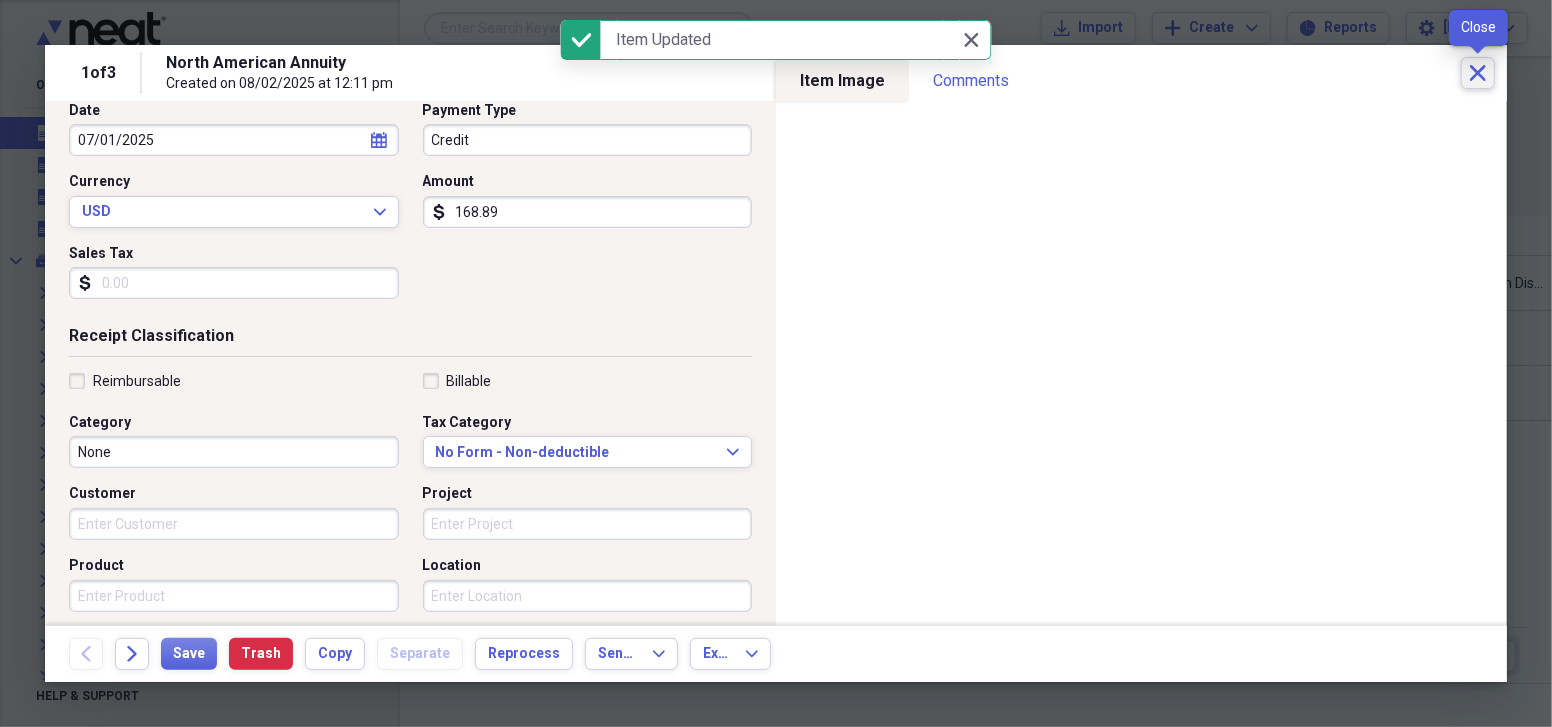 click on "Close" 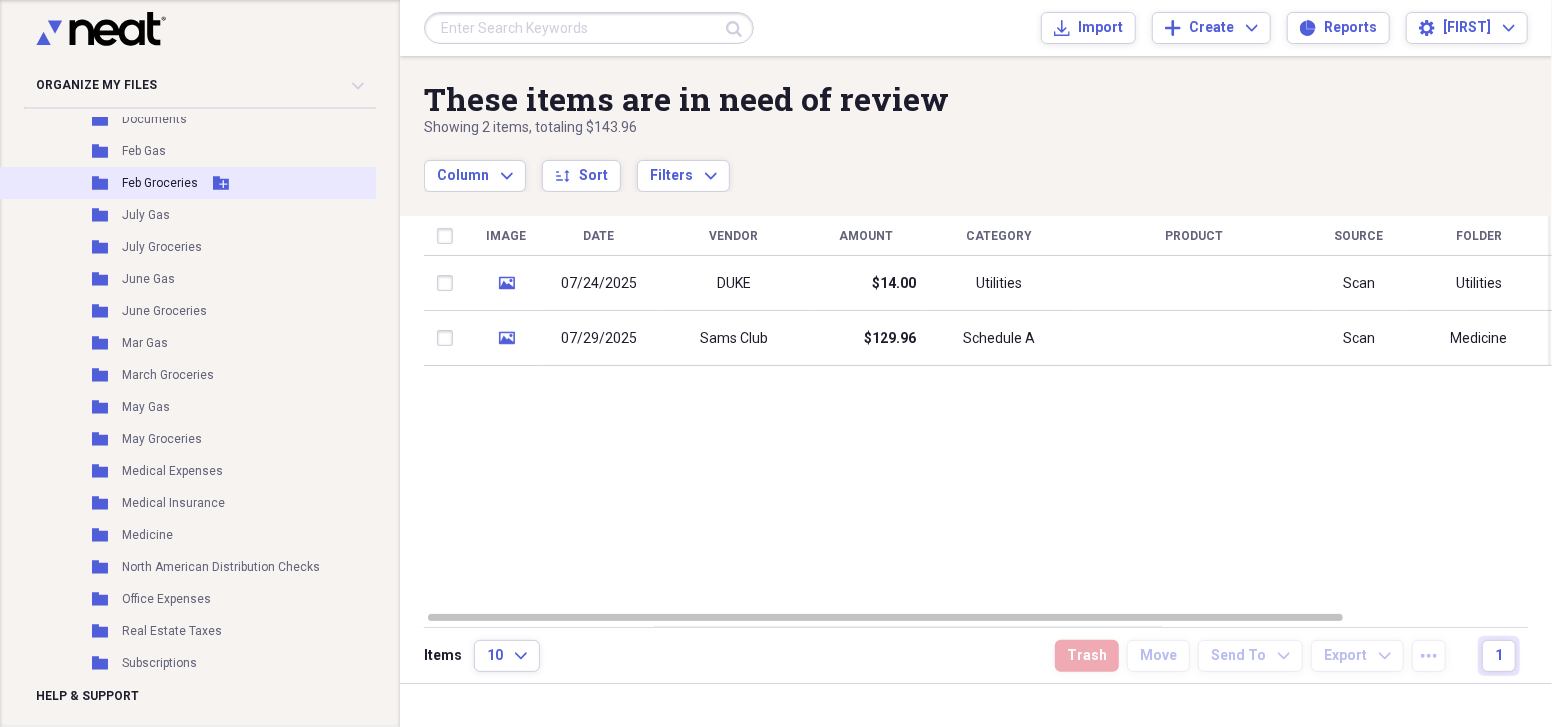 scroll, scrollTop: 808, scrollLeft: 0, axis: vertical 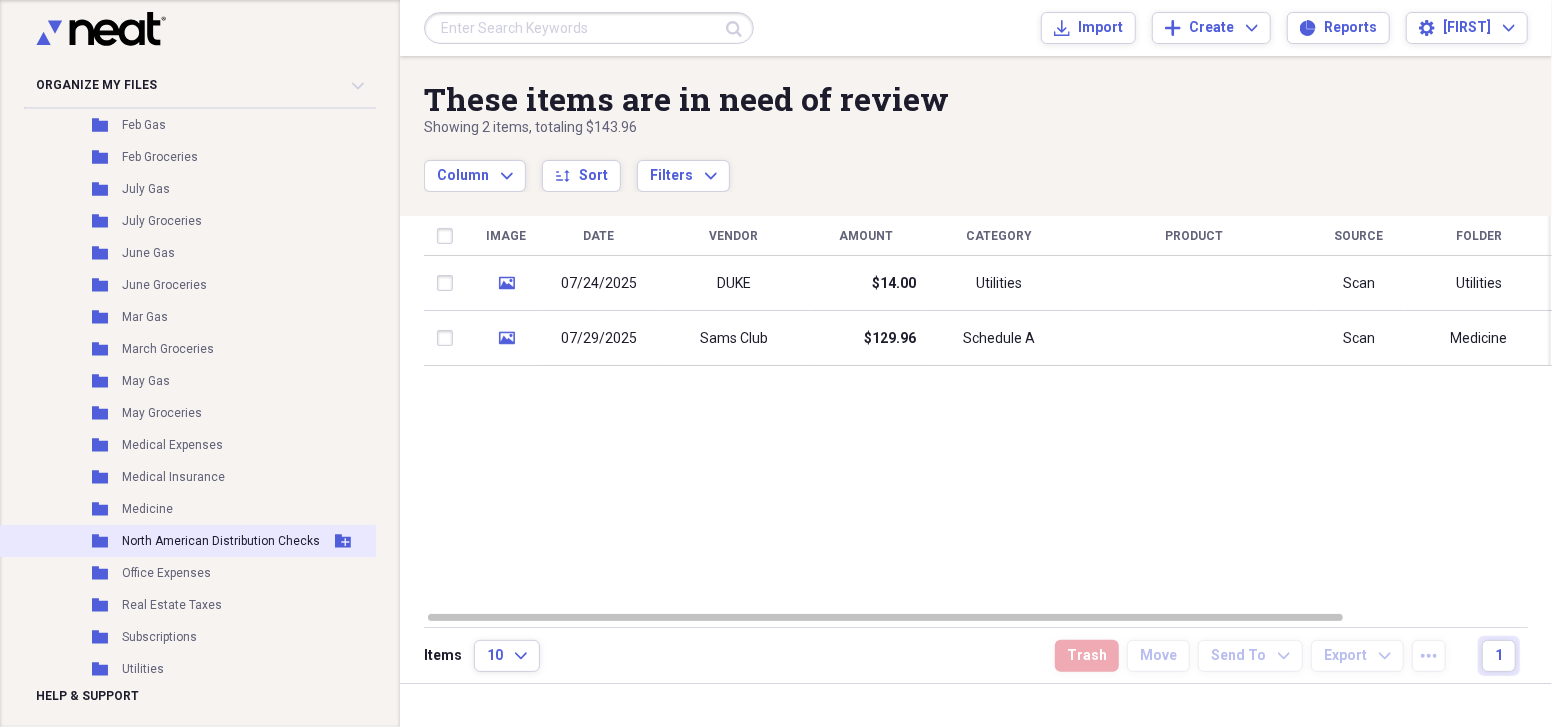click on "North American Distribution Checks" at bounding box center [221, 541] 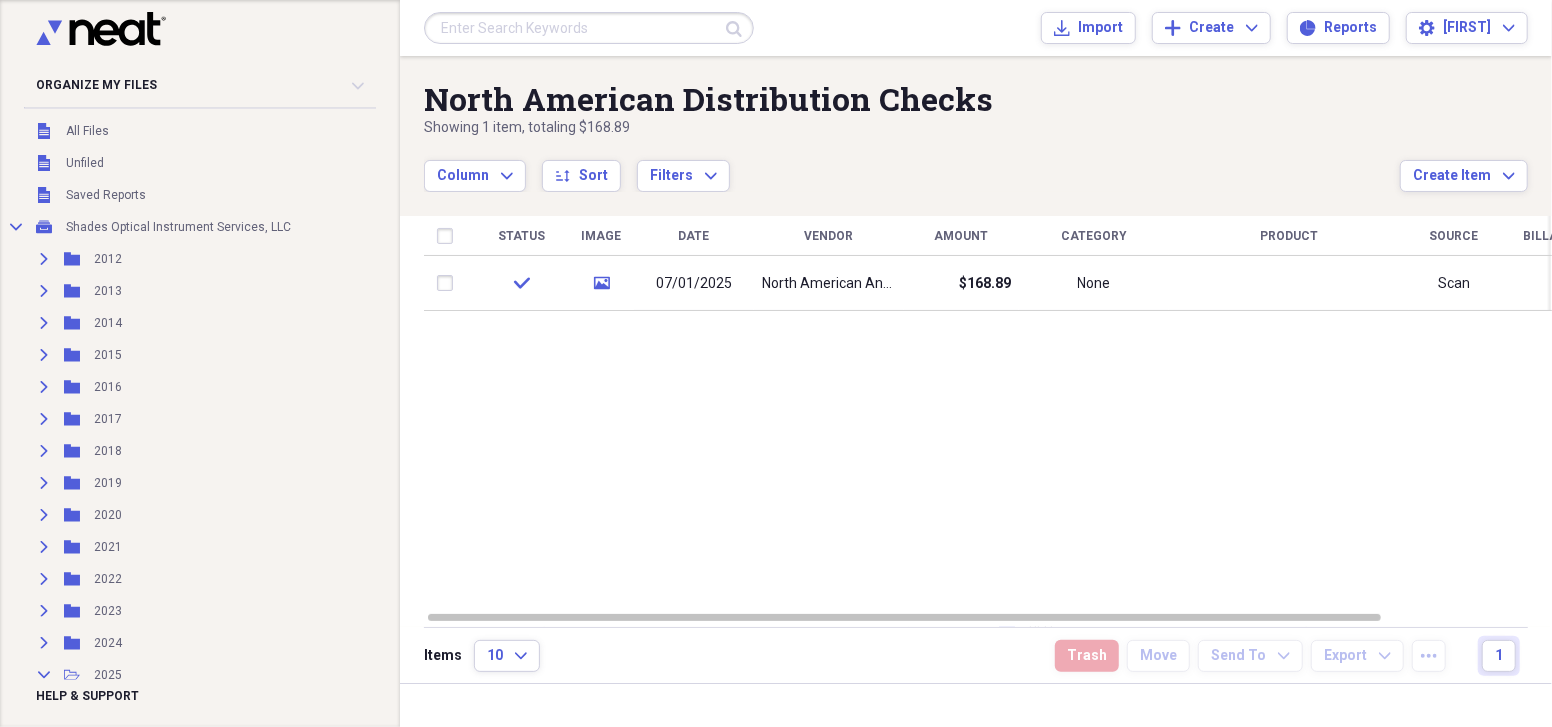 scroll, scrollTop: 0, scrollLeft: 0, axis: both 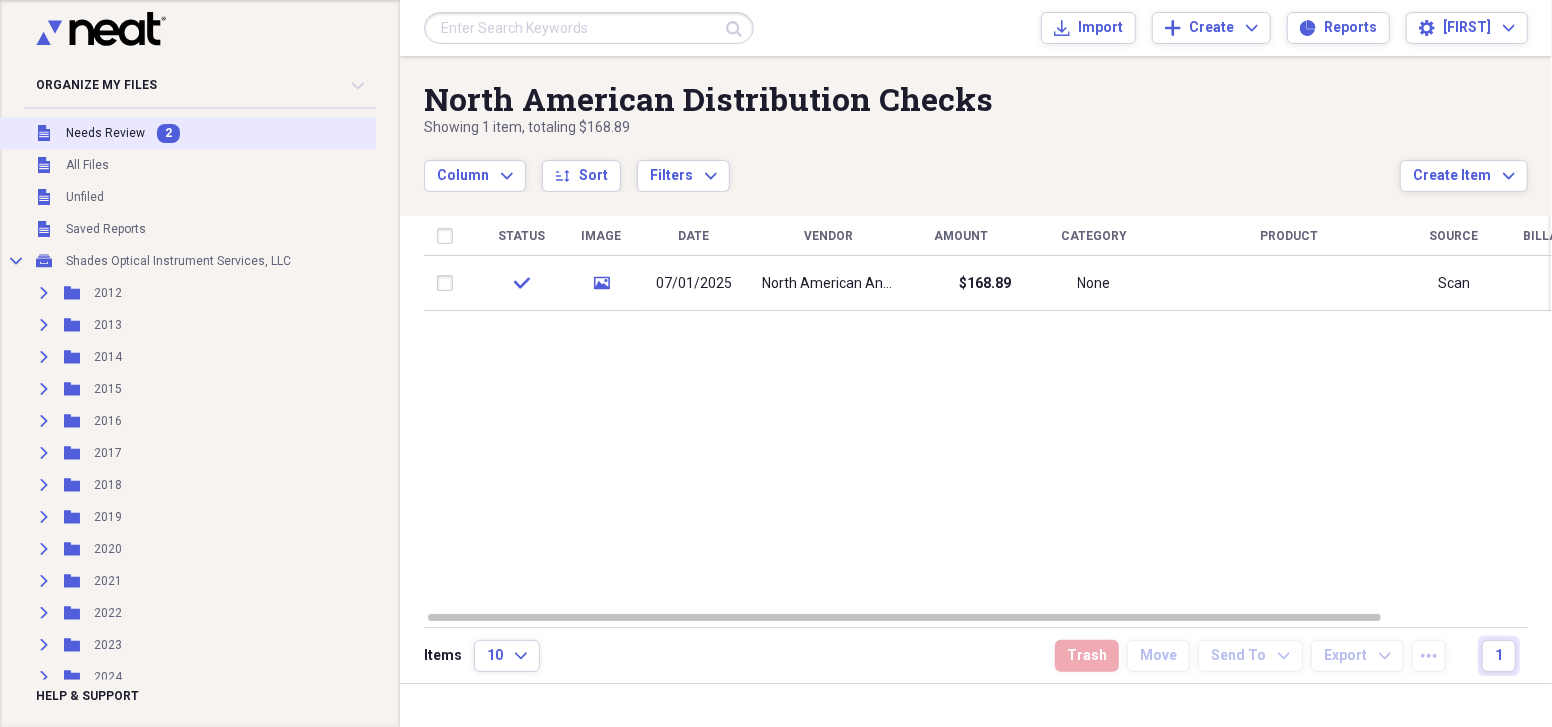click on "Unfiled Needs Review 2" at bounding box center [195, 133] 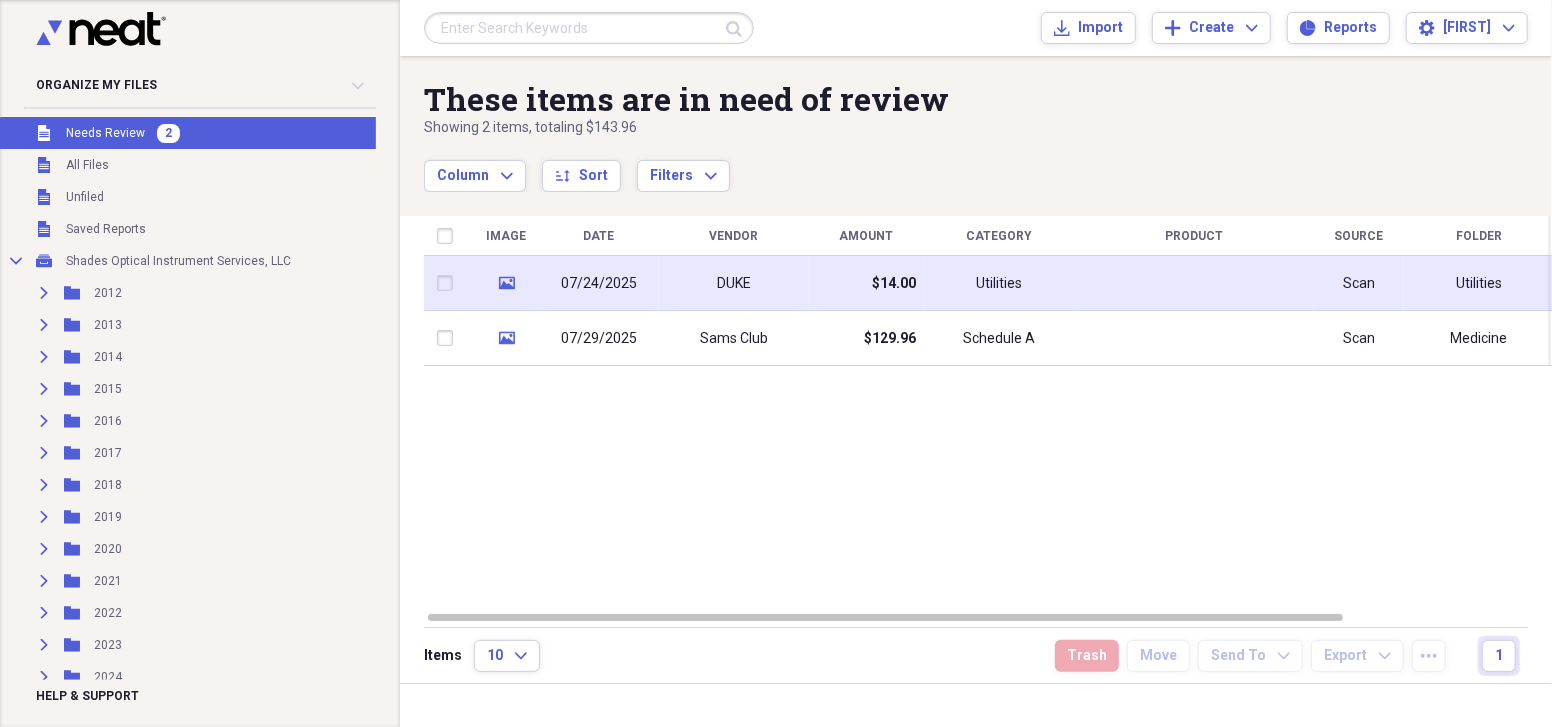 click on "$14.00" at bounding box center [866, 283] 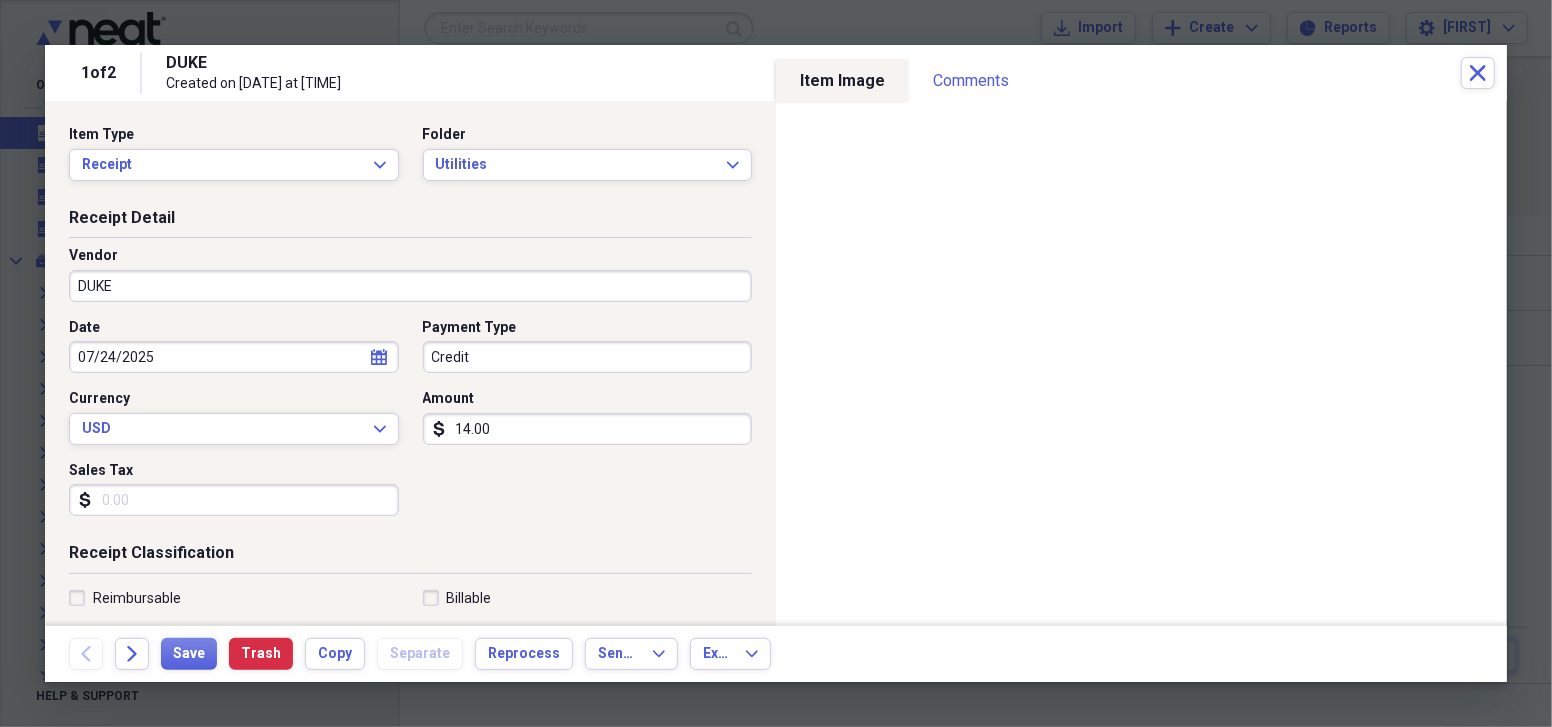 click on "14.00" at bounding box center [588, 429] 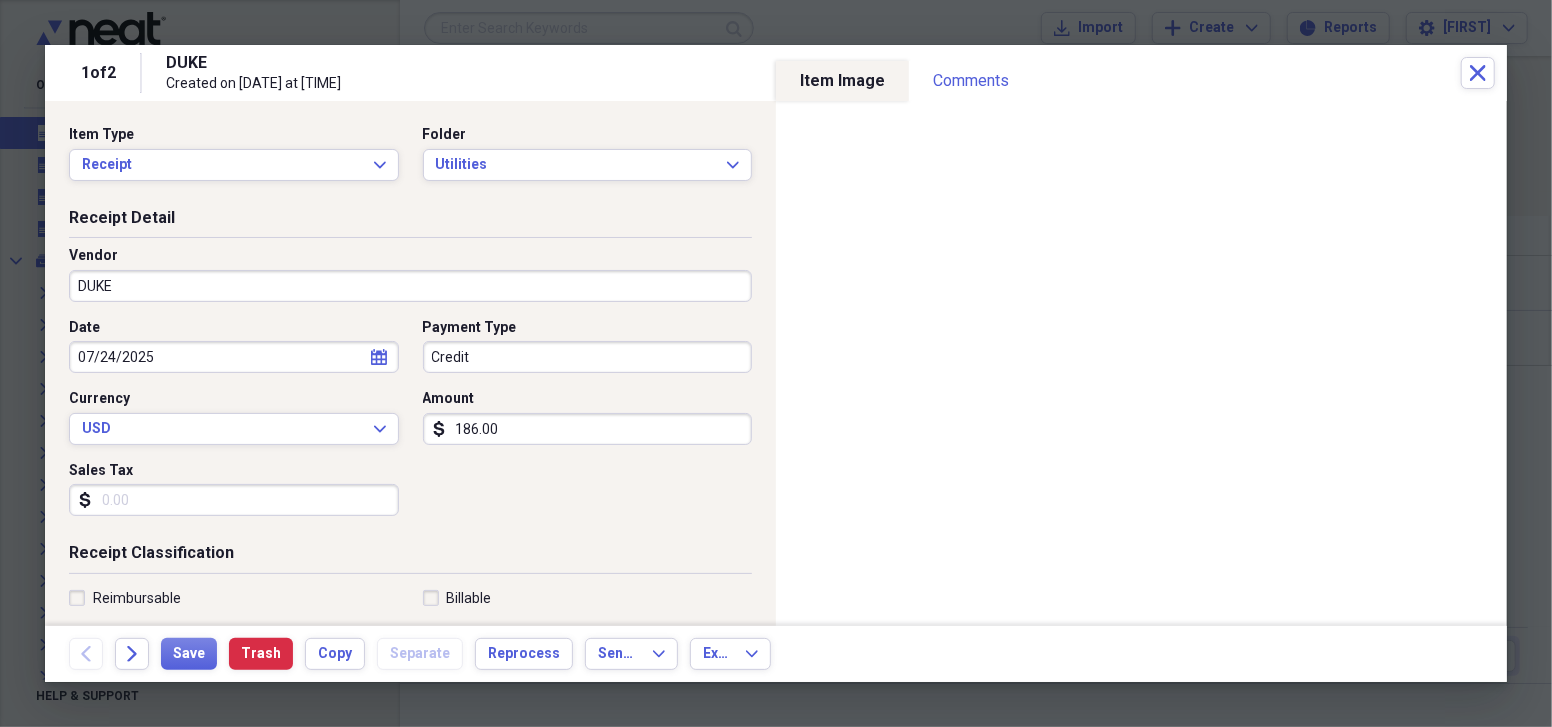type on "186.00" 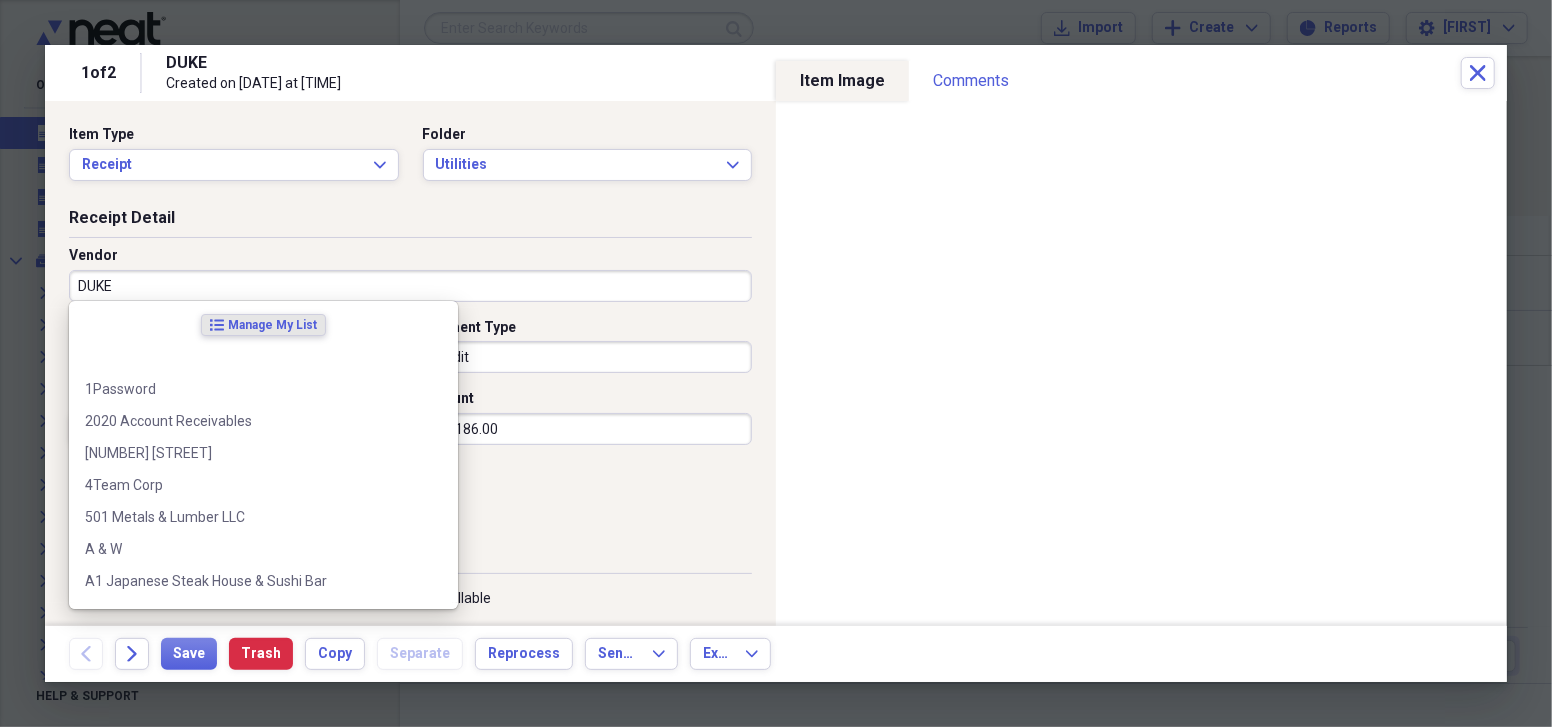 click on "DUKE" at bounding box center (410, 286) 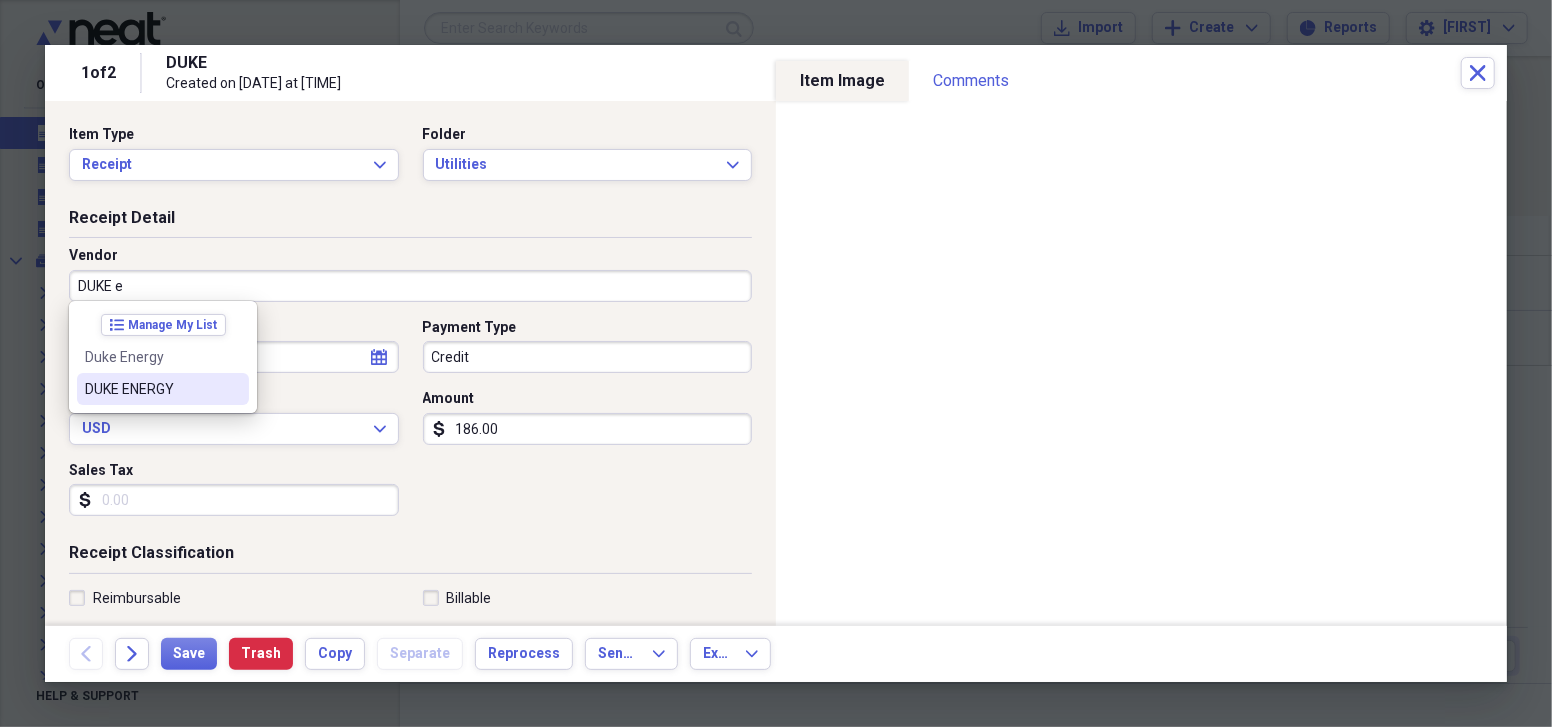 click on "DUKE ENERGY" at bounding box center (151, 389) 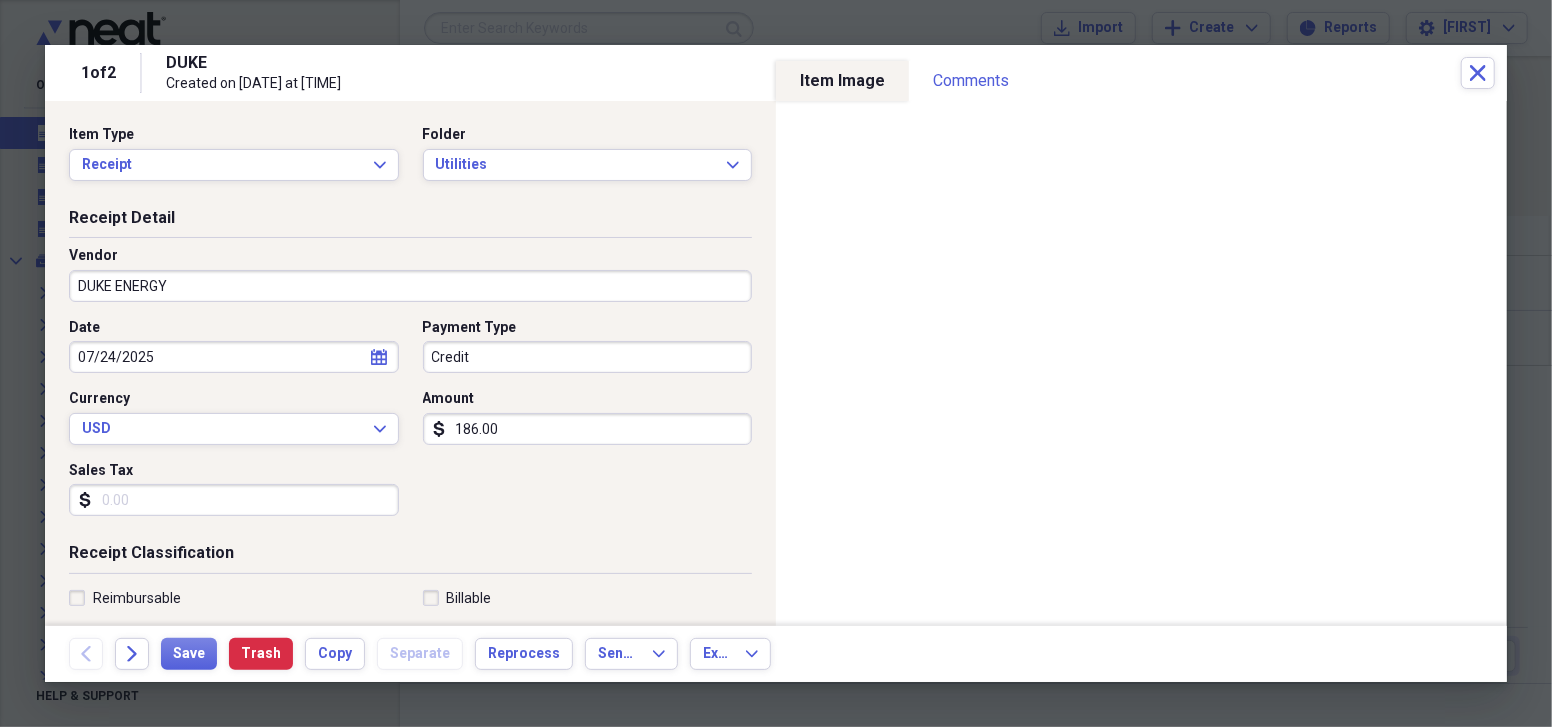 scroll, scrollTop: 93, scrollLeft: 0, axis: vertical 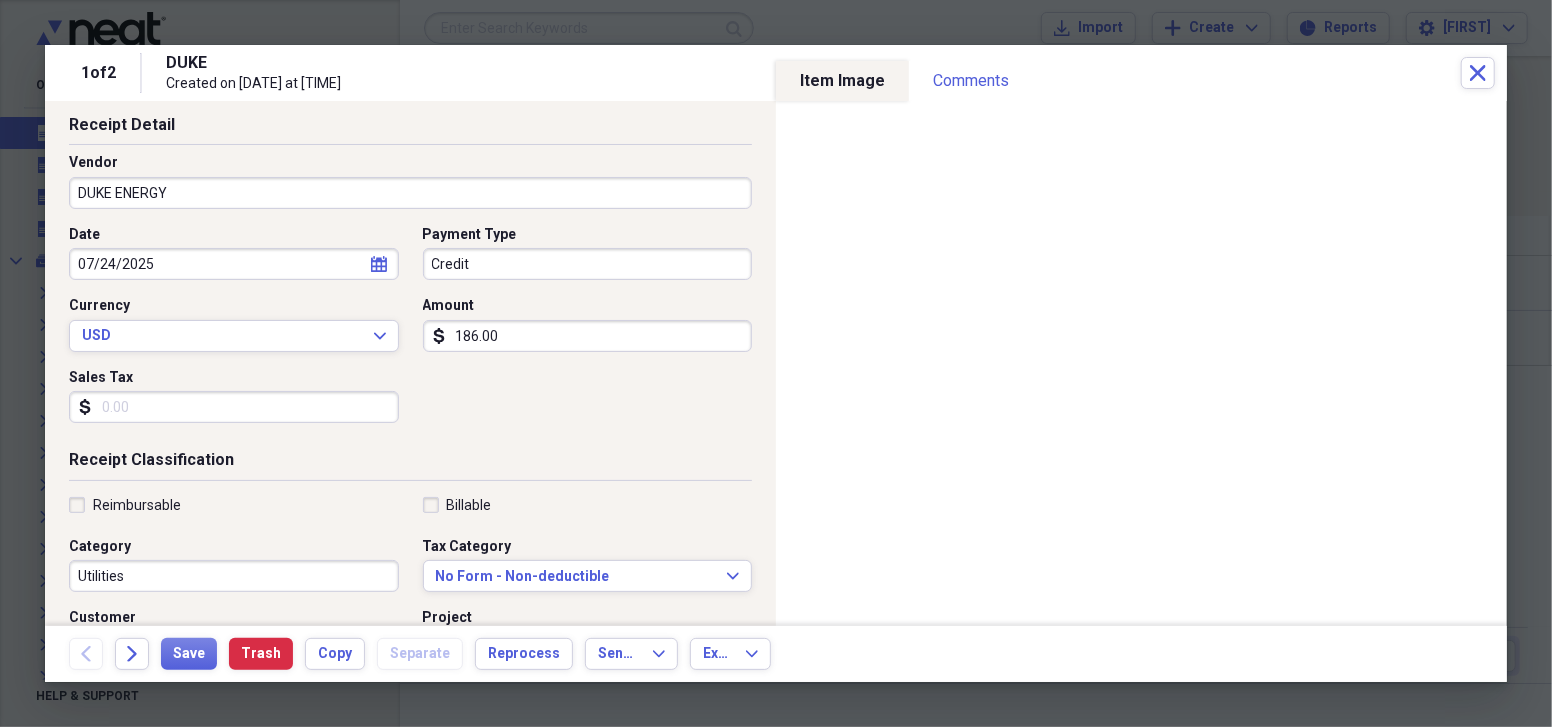 click on "Reimbursable" at bounding box center (125, 505) 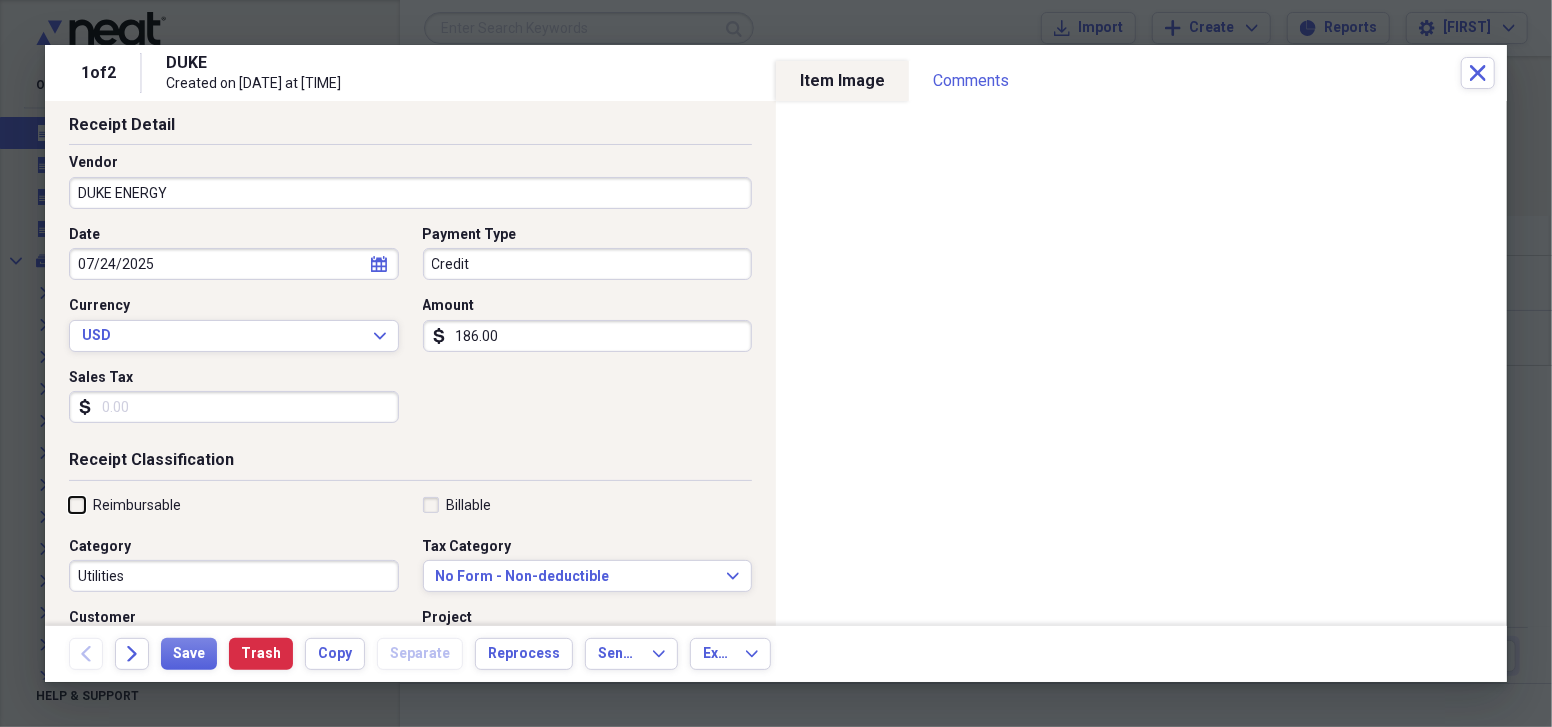 click on "Reimbursable" at bounding box center (69, 504) 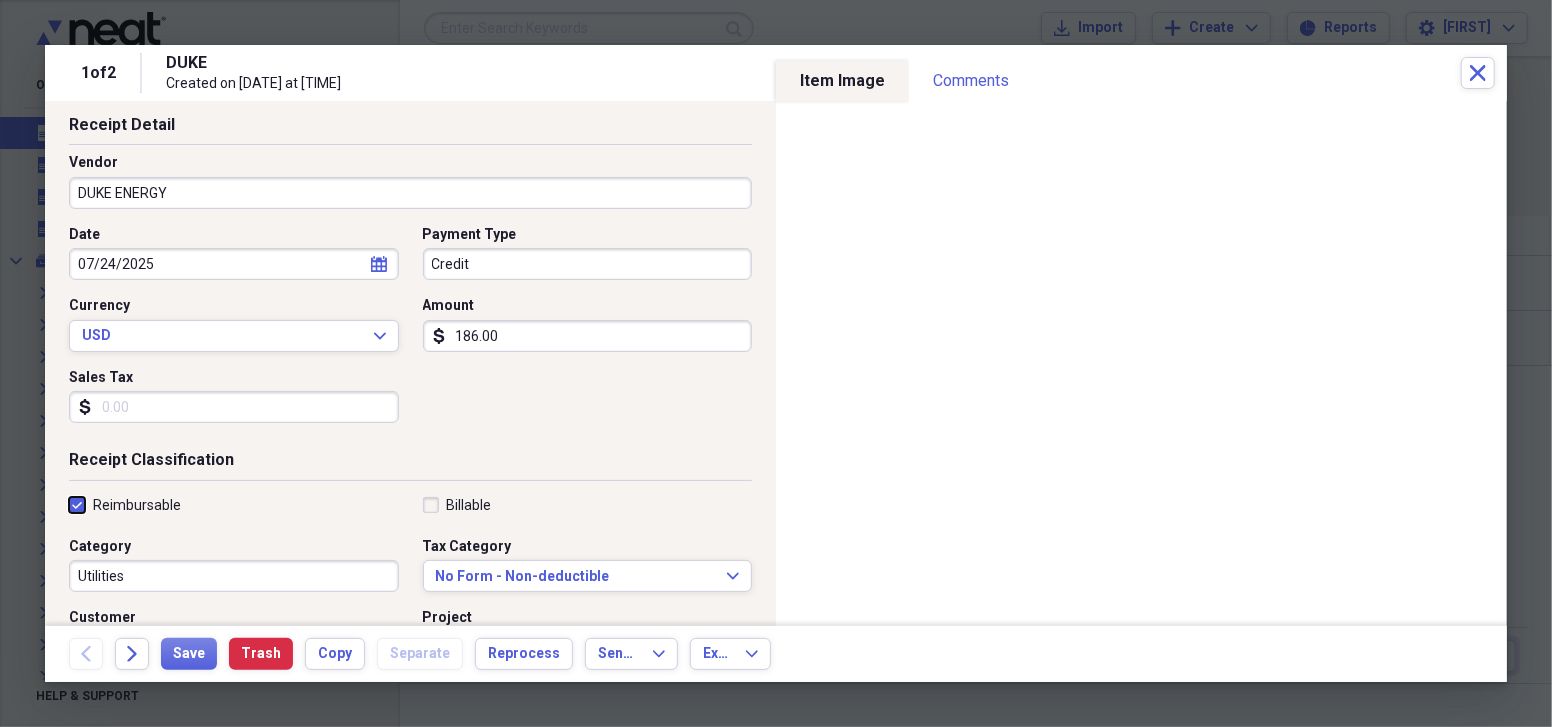 checkbox on "true" 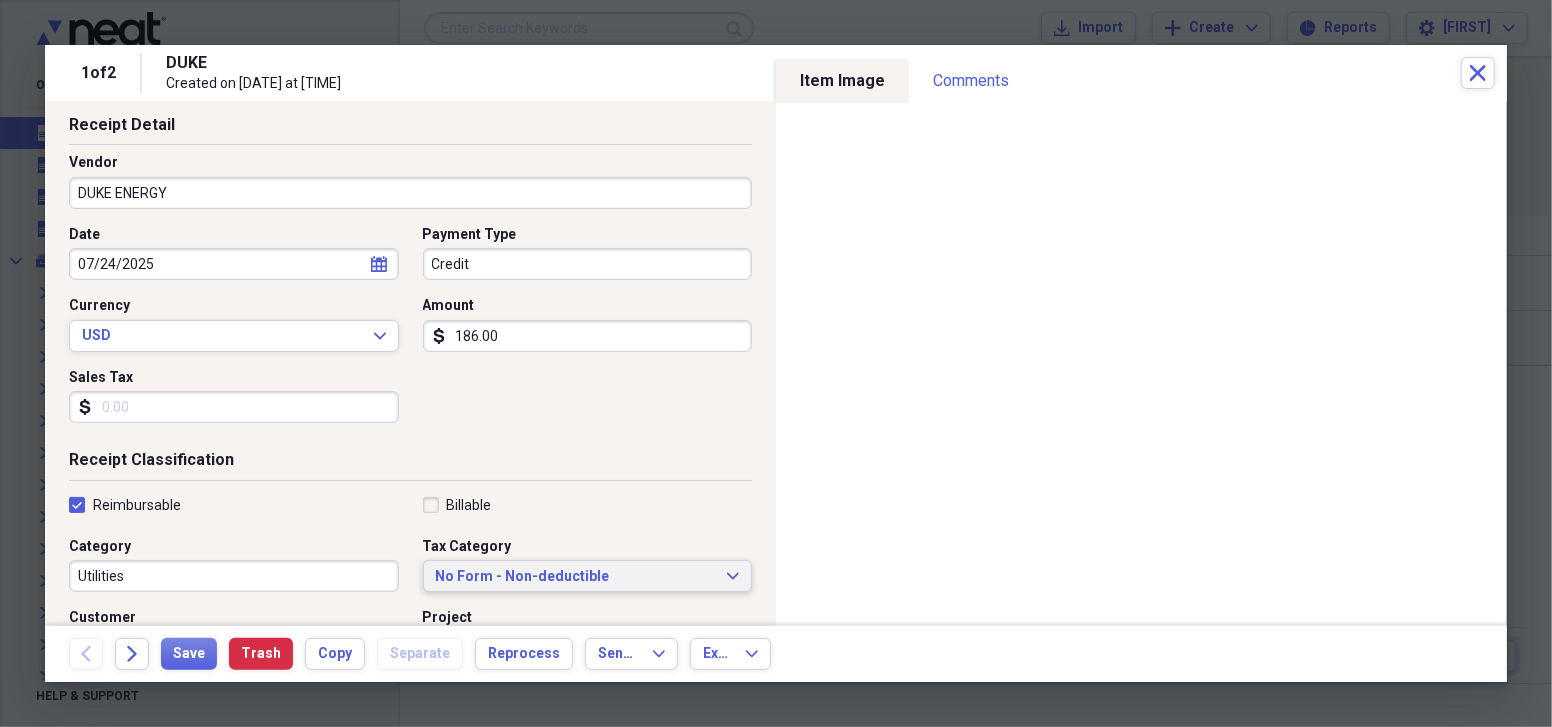 click on "No Form - Non-deductible Expand" at bounding box center [588, 577] 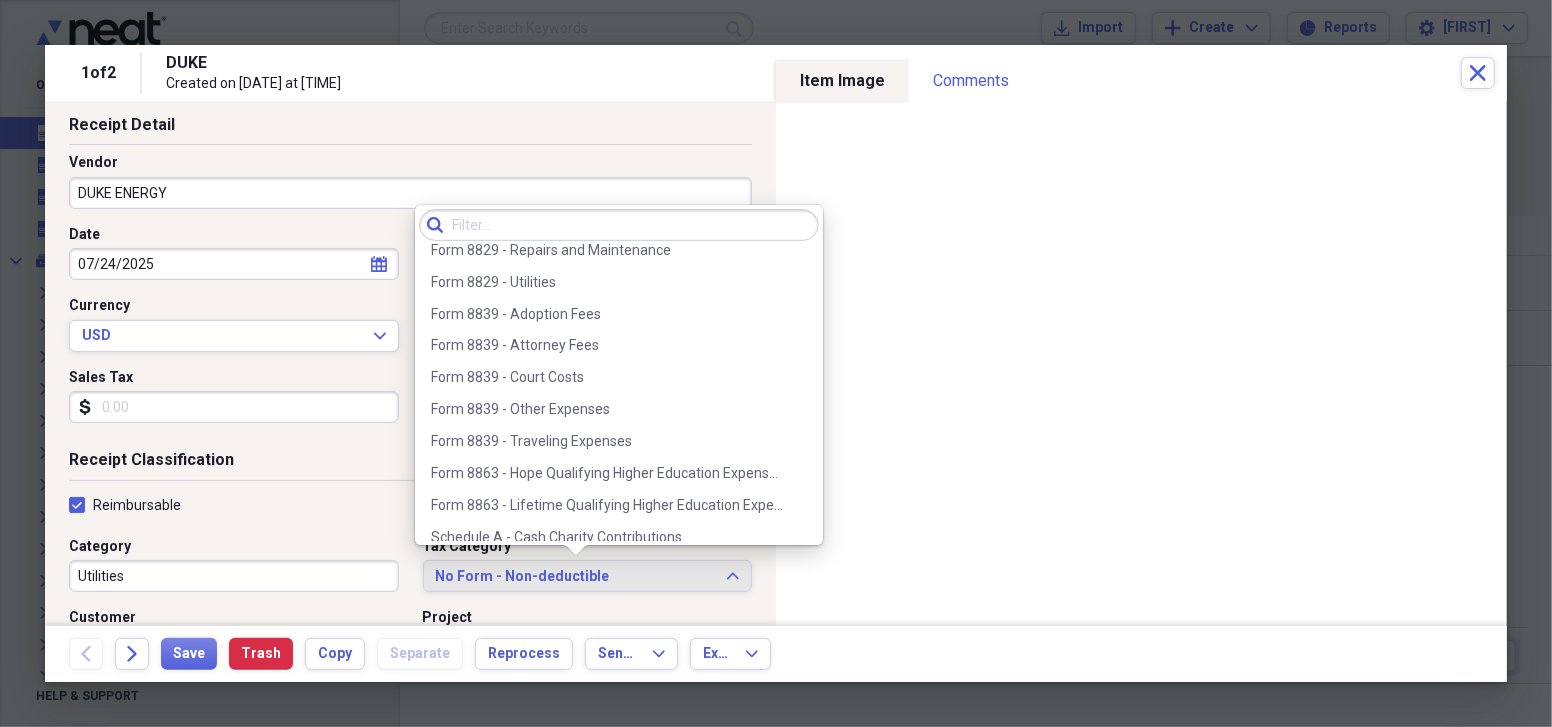 scroll, scrollTop: 2337, scrollLeft: 0, axis: vertical 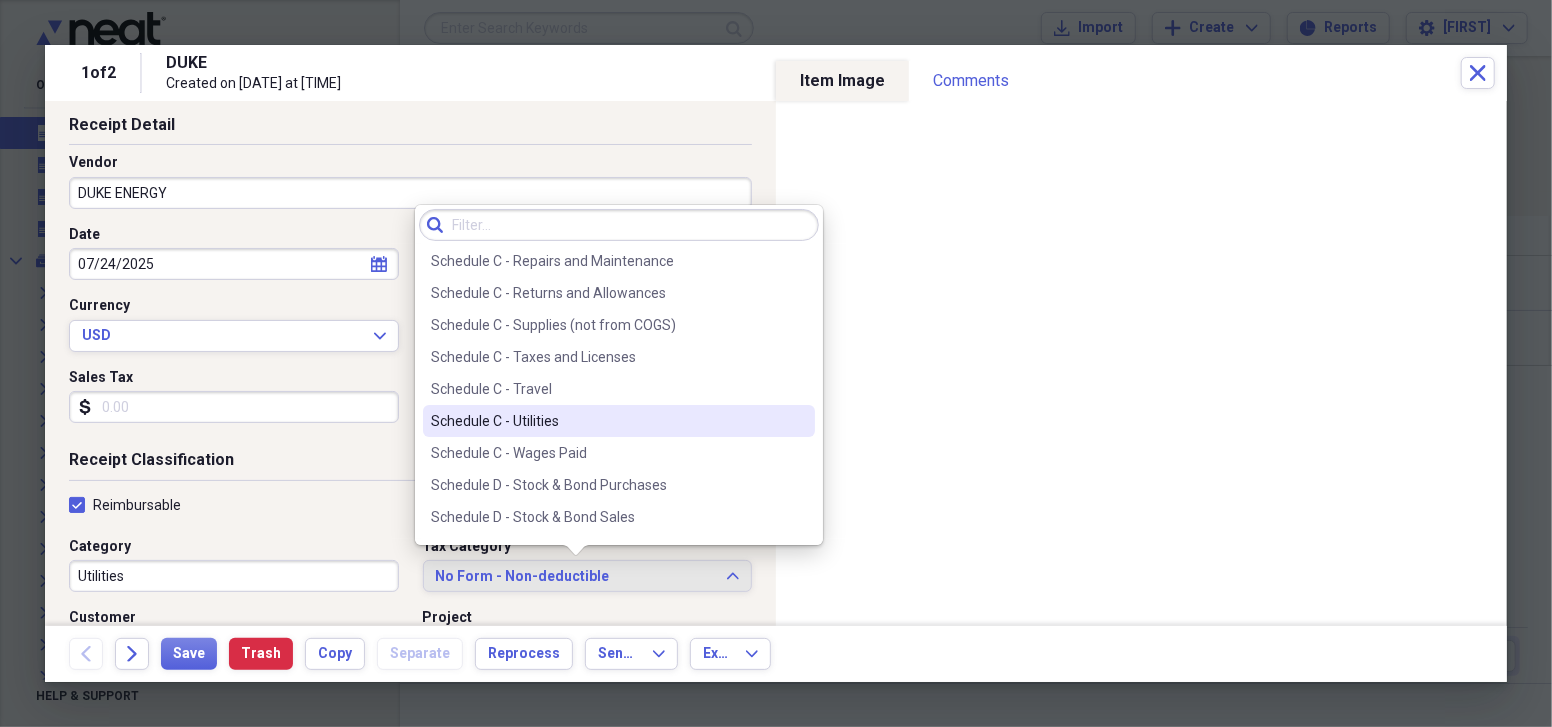 click on "Schedule C - Utilities" at bounding box center (607, 421) 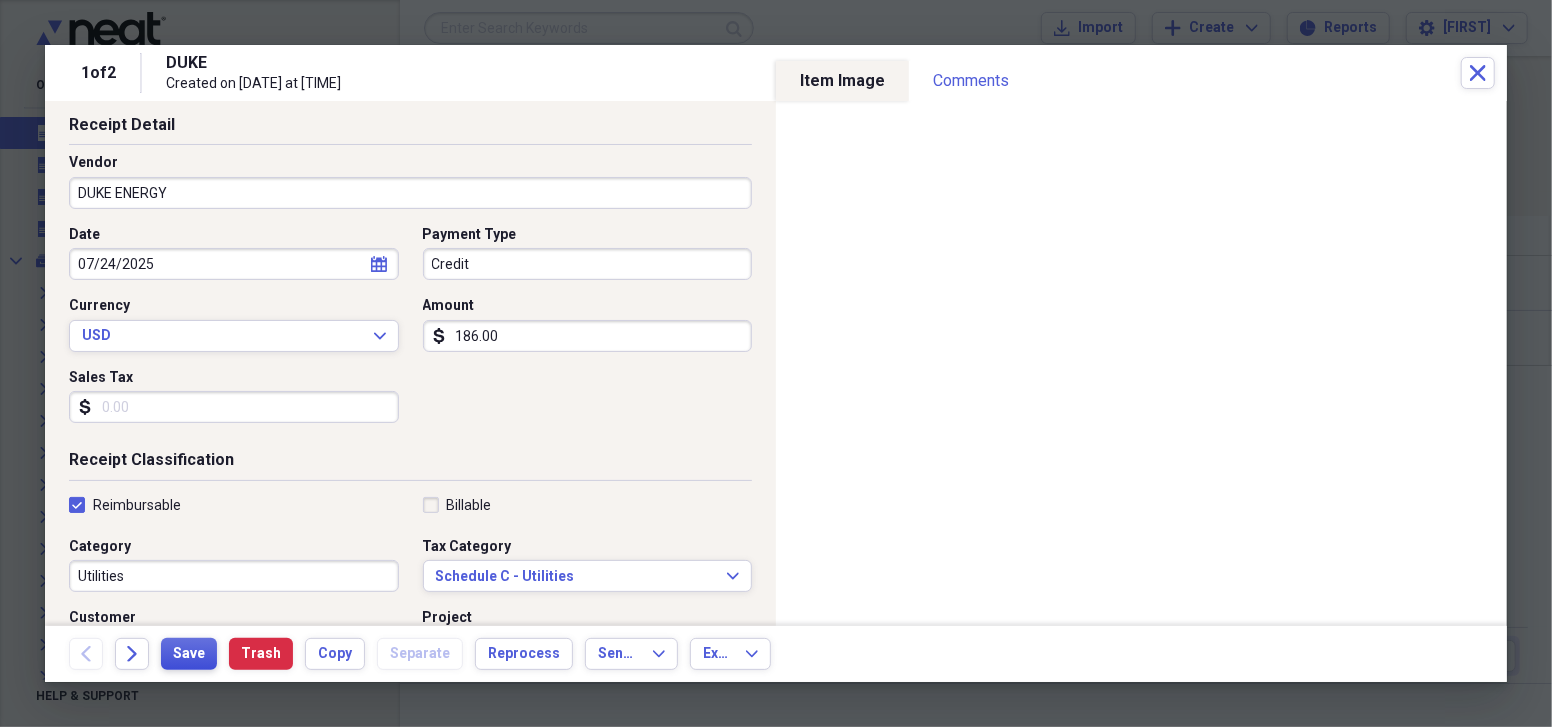 click on "Save" at bounding box center [189, 654] 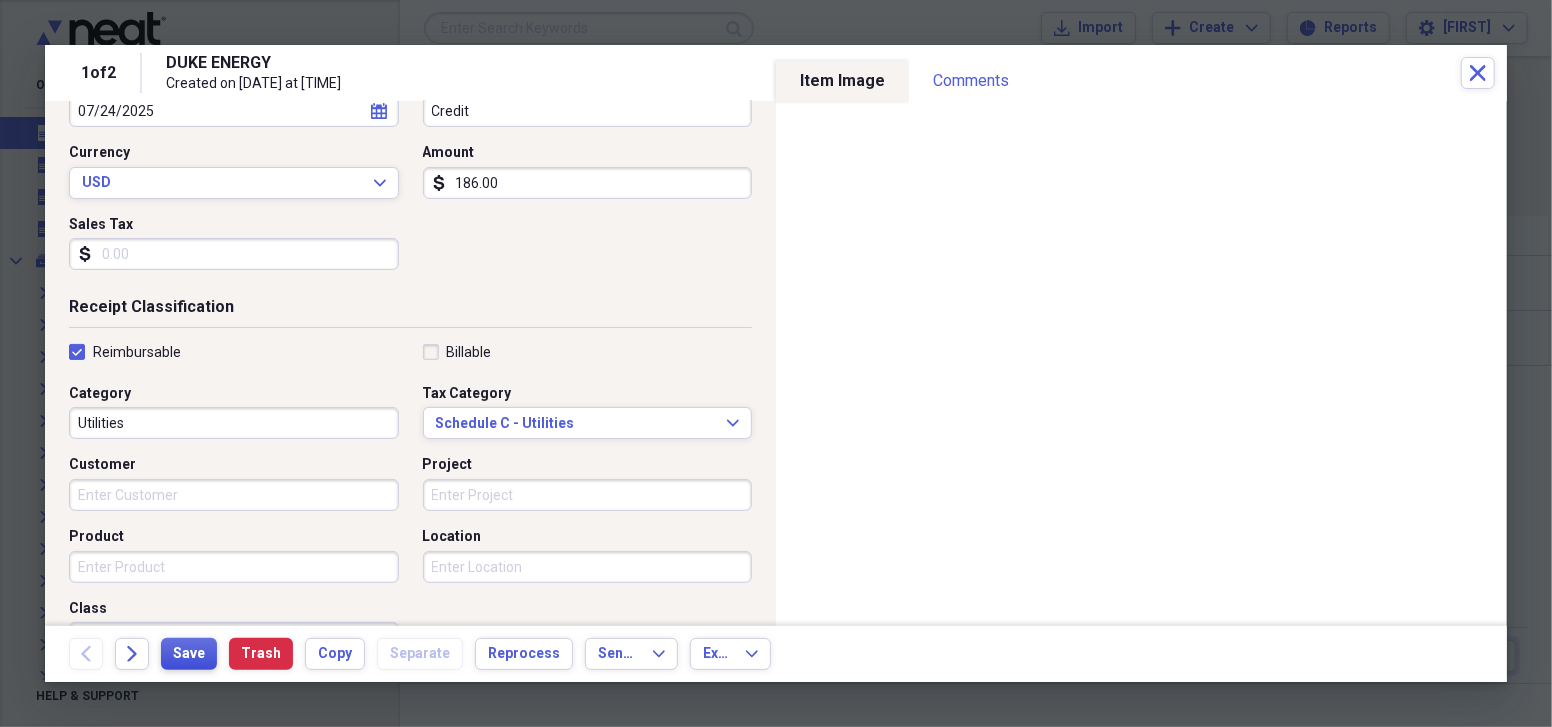 scroll, scrollTop: 279, scrollLeft: 0, axis: vertical 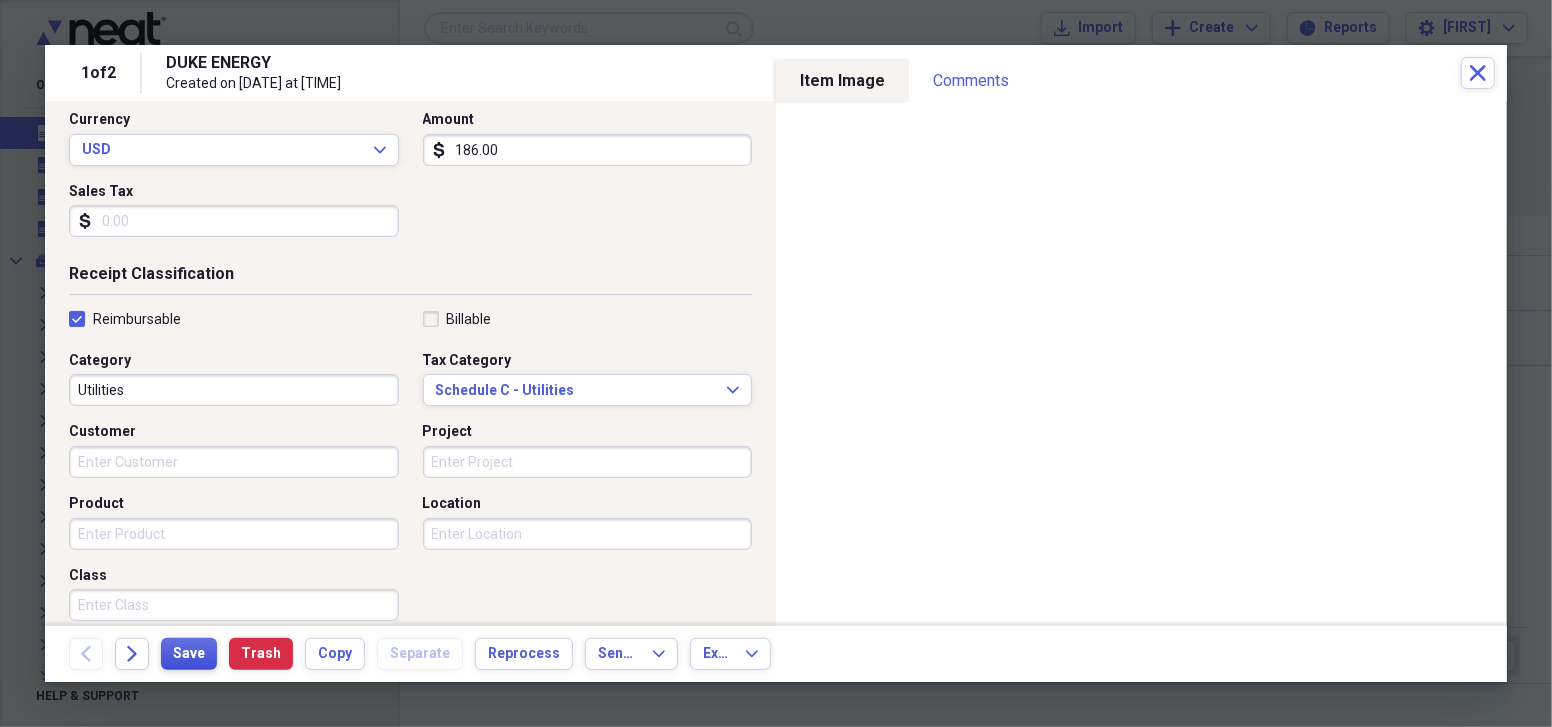 click on "Save" at bounding box center (189, 654) 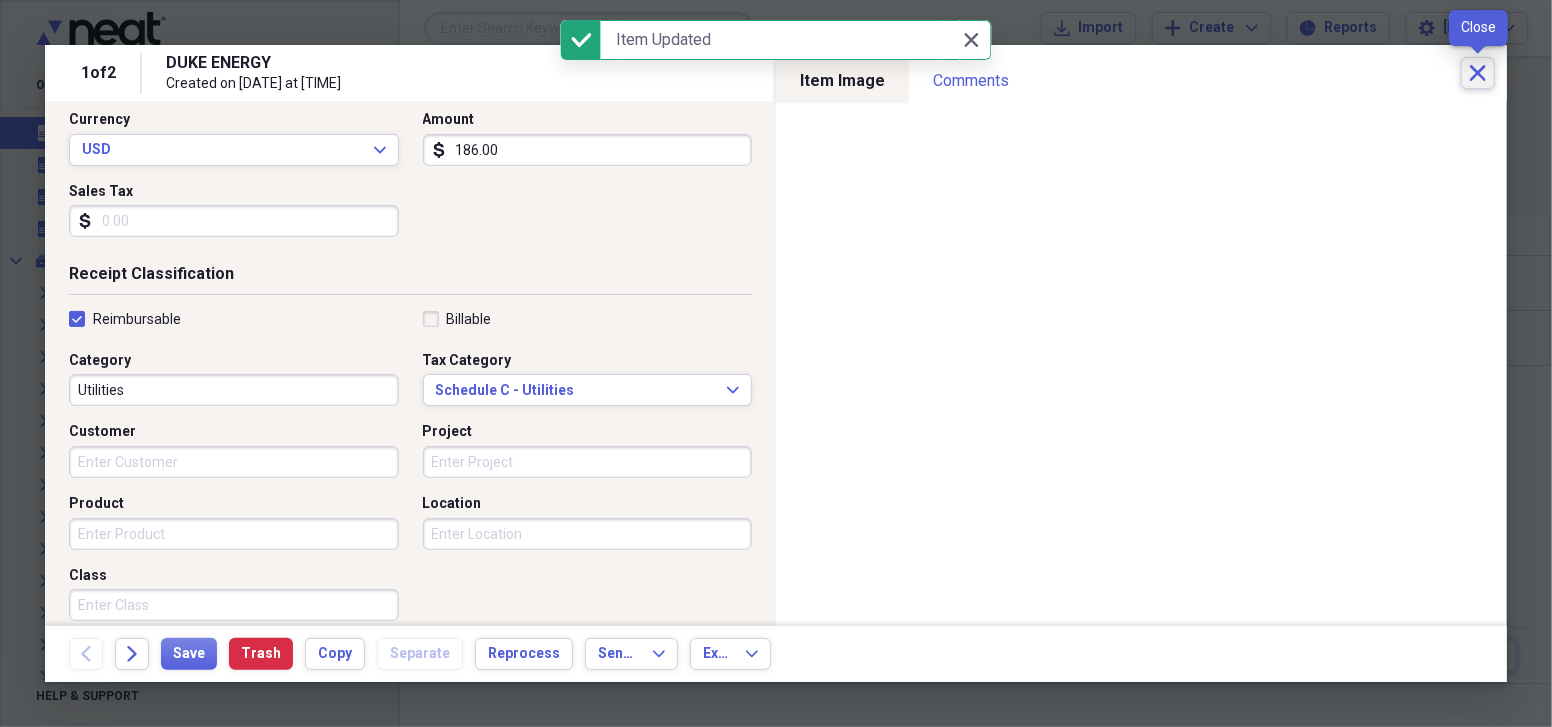 click on "Close" at bounding box center (1478, 73) 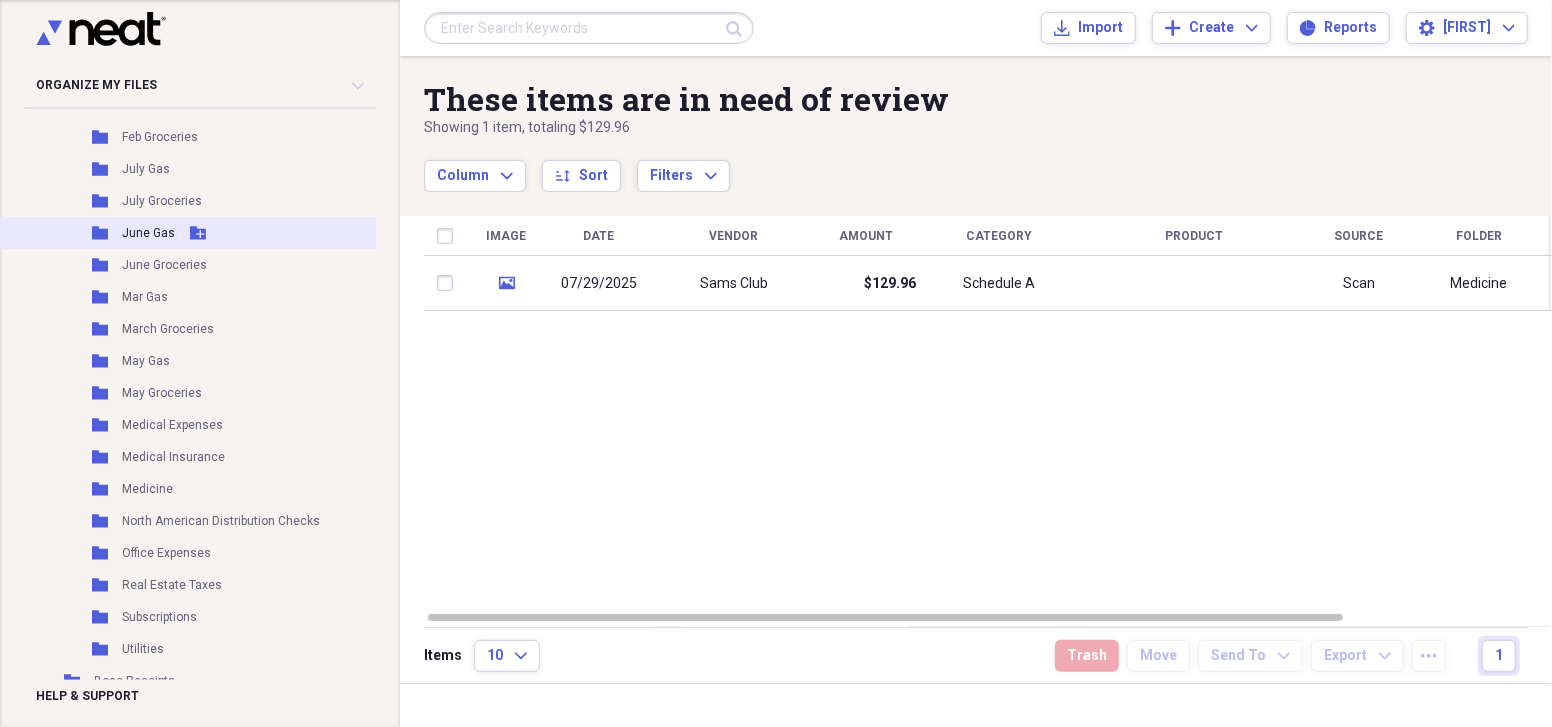 scroll, scrollTop: 839, scrollLeft: 0, axis: vertical 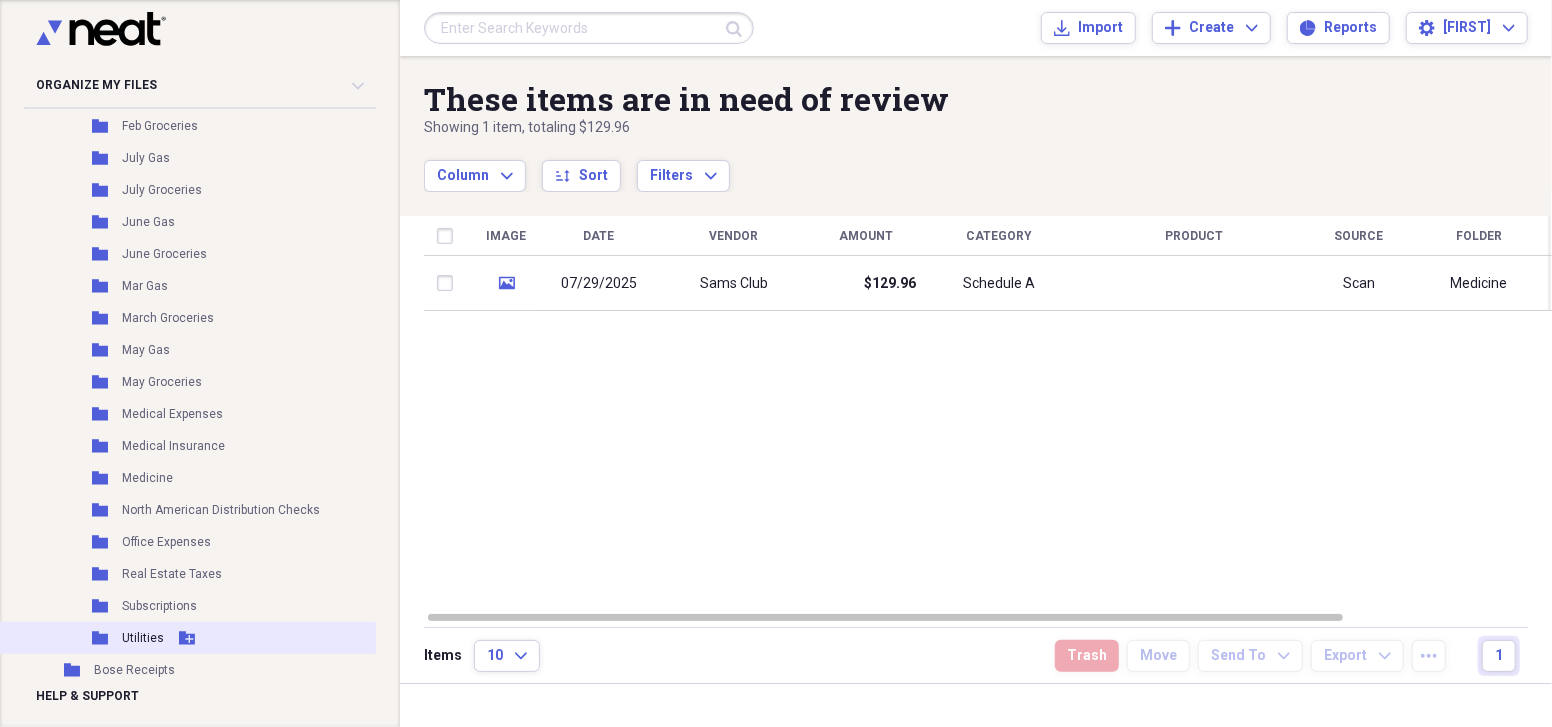 click on "Utilities" at bounding box center [143, 638] 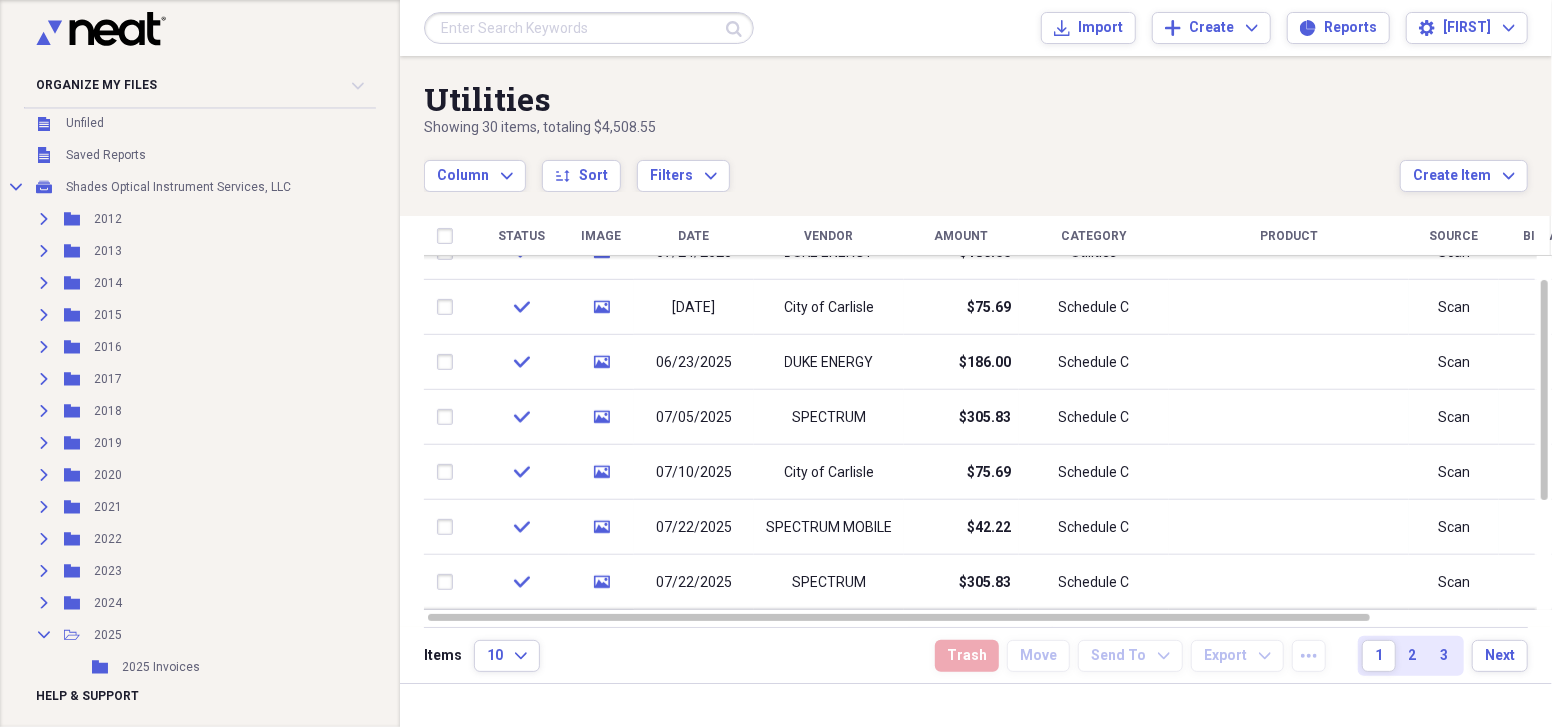 scroll, scrollTop: 0, scrollLeft: 0, axis: both 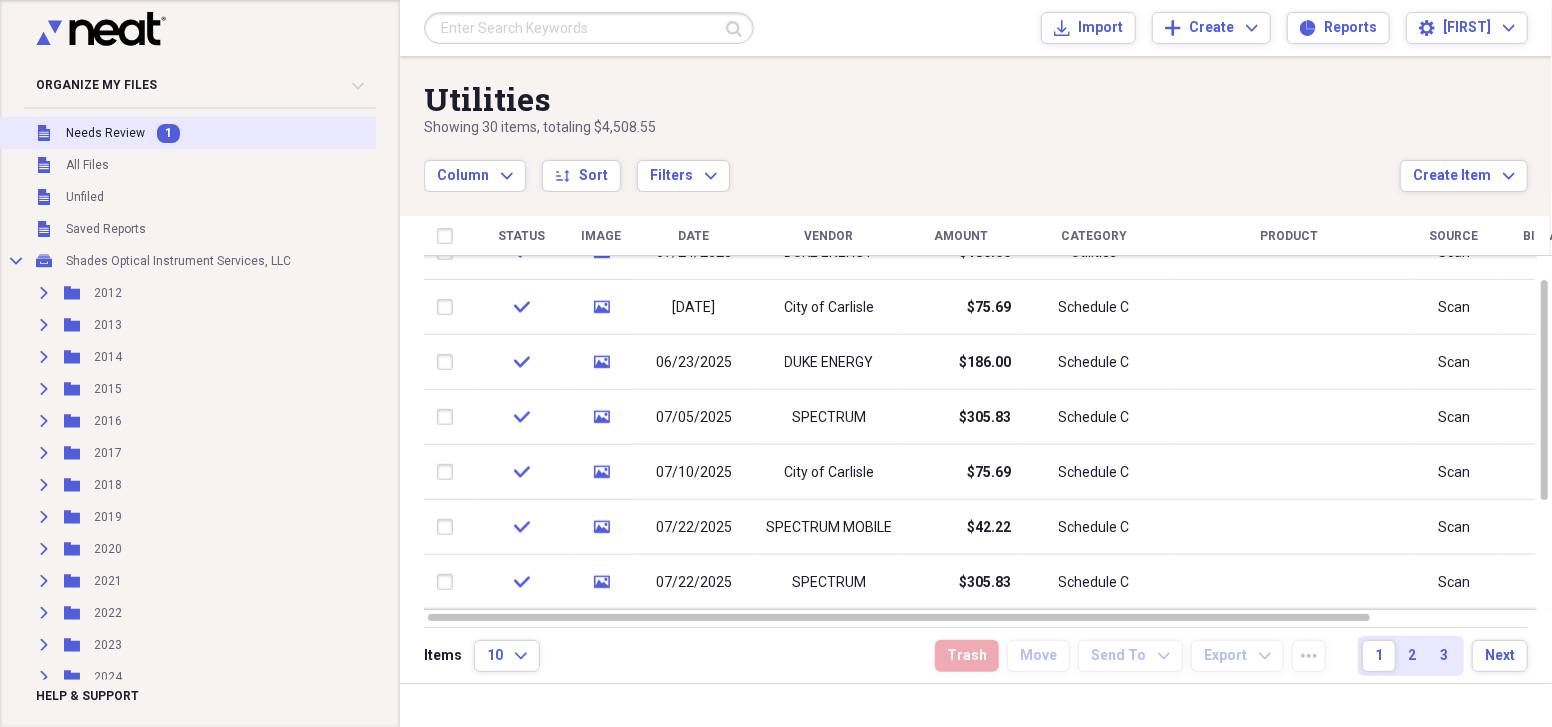 click on "Needs Review" at bounding box center (105, 133) 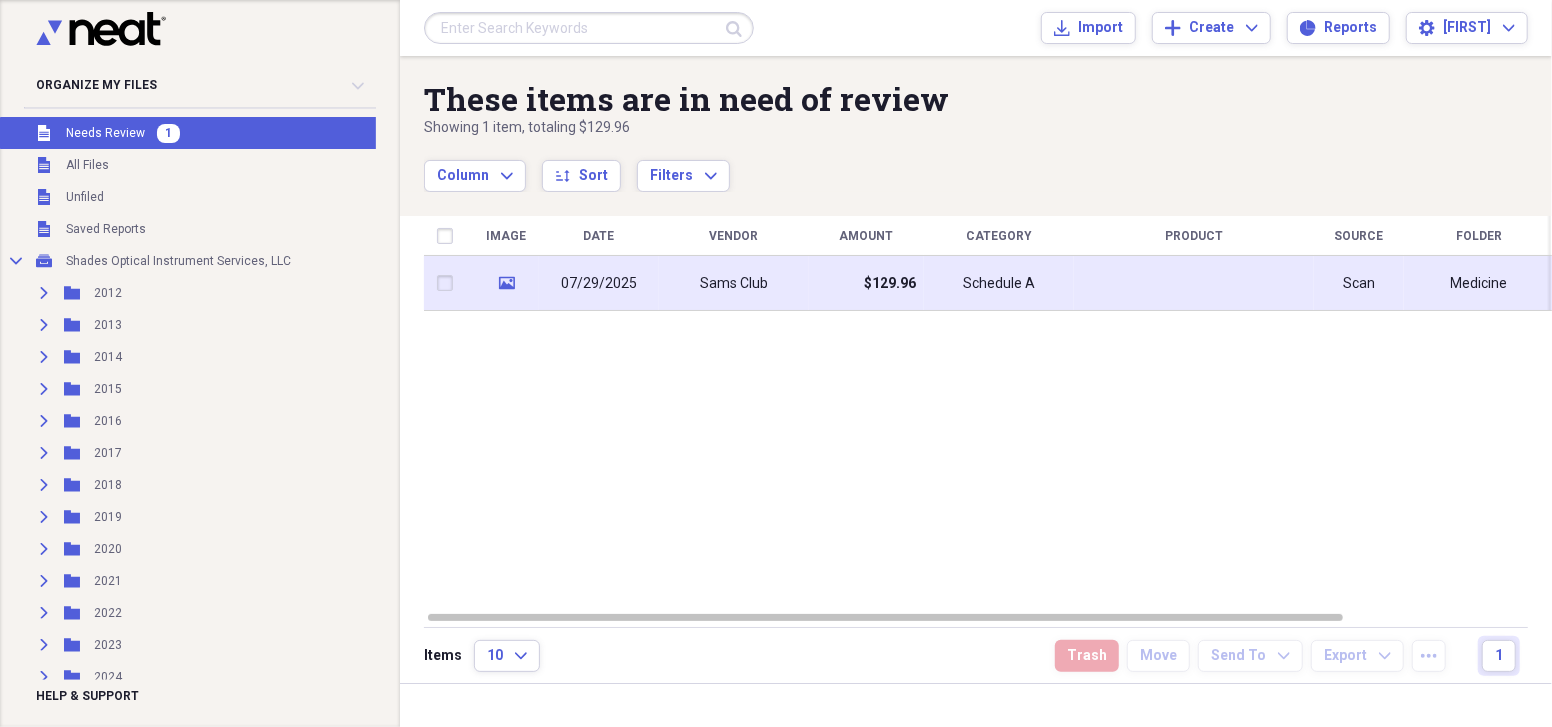 click on "Sams Club" at bounding box center [734, 284] 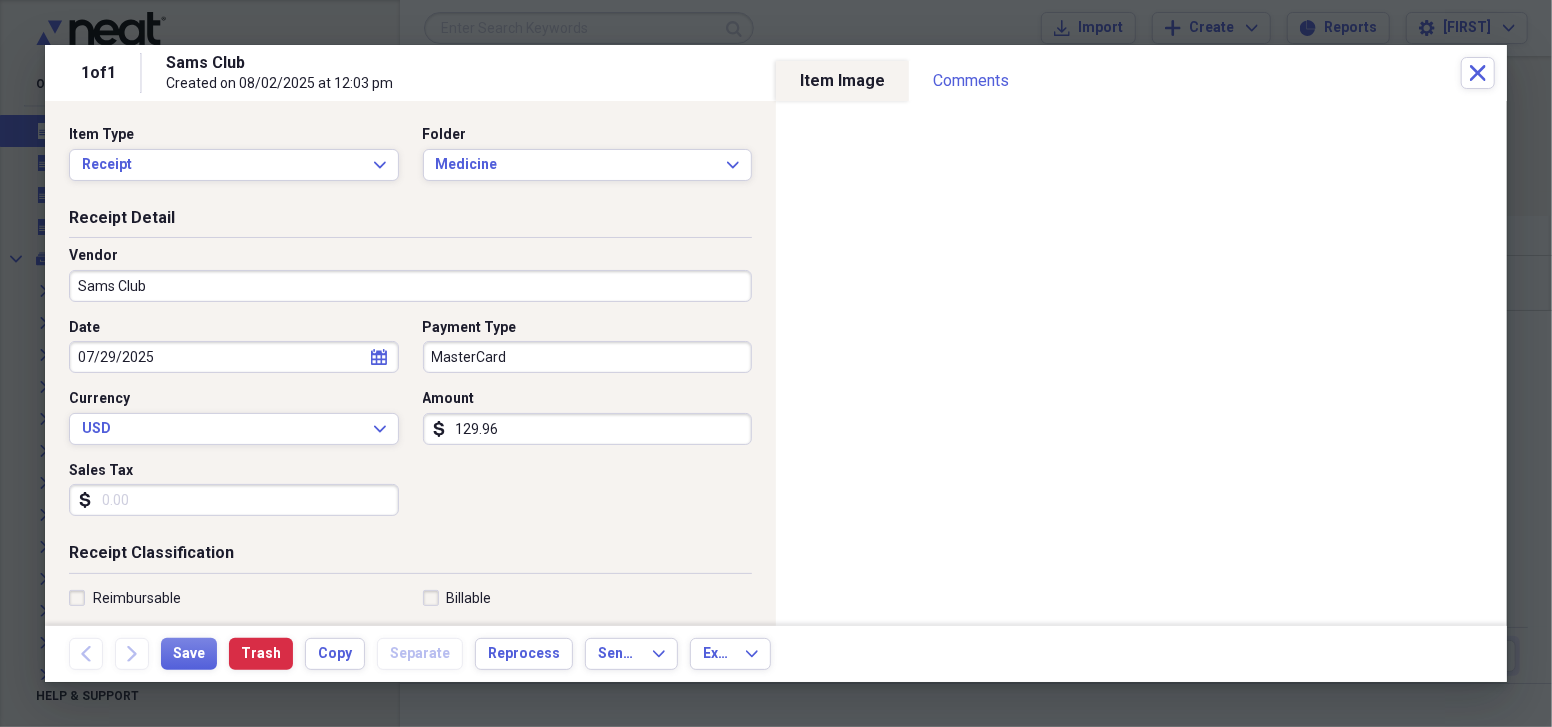 scroll, scrollTop: 124, scrollLeft: 0, axis: vertical 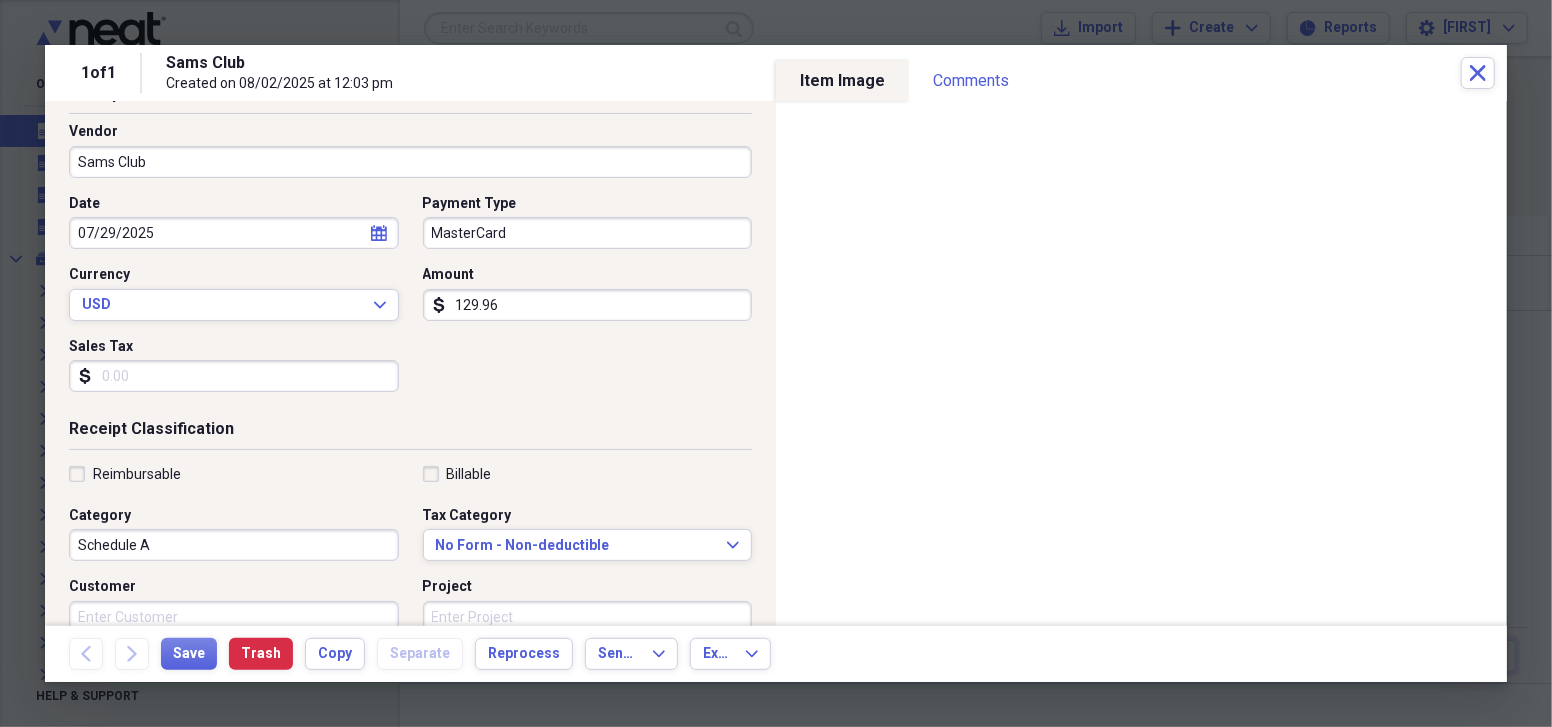 click on "Reimbursable" at bounding box center [125, 474] 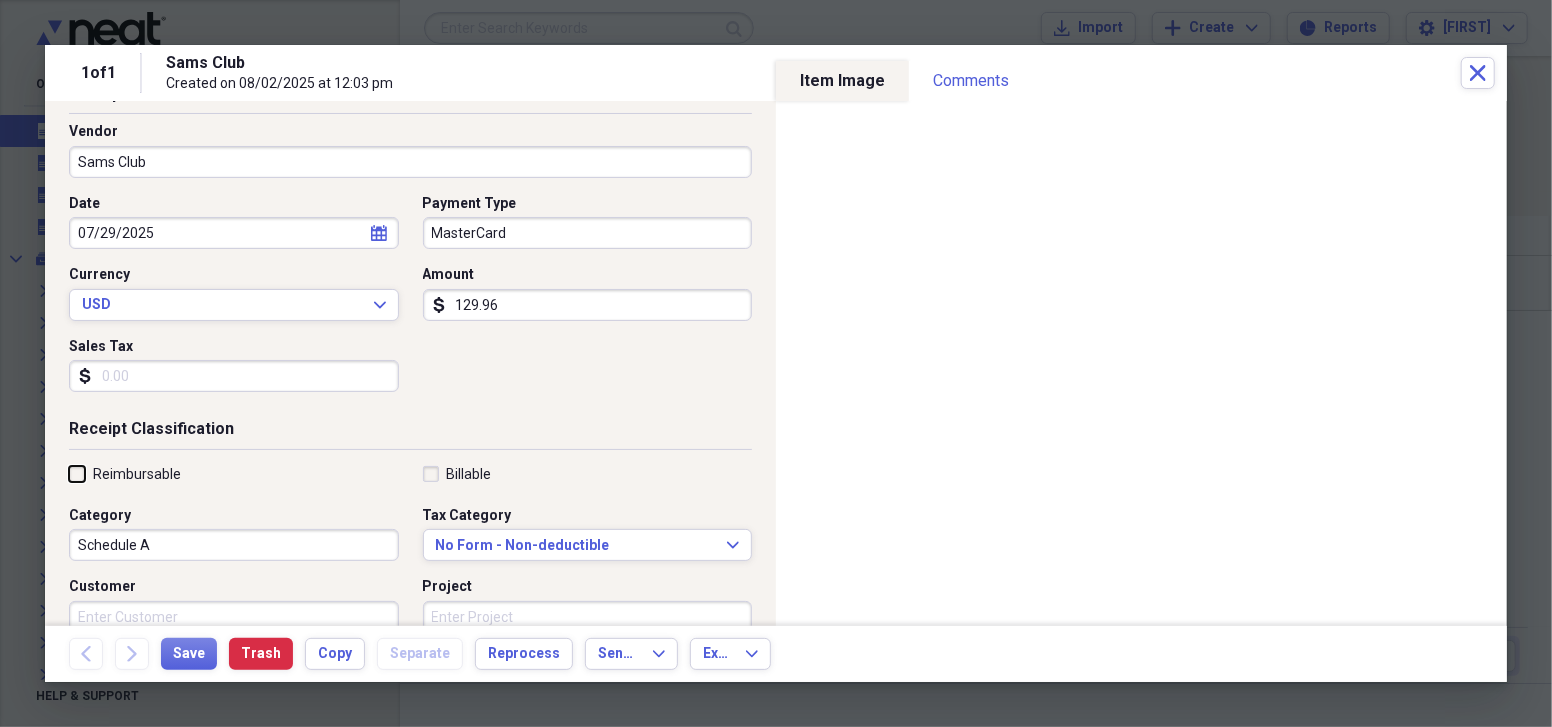click on "Reimbursable" at bounding box center [69, 473] 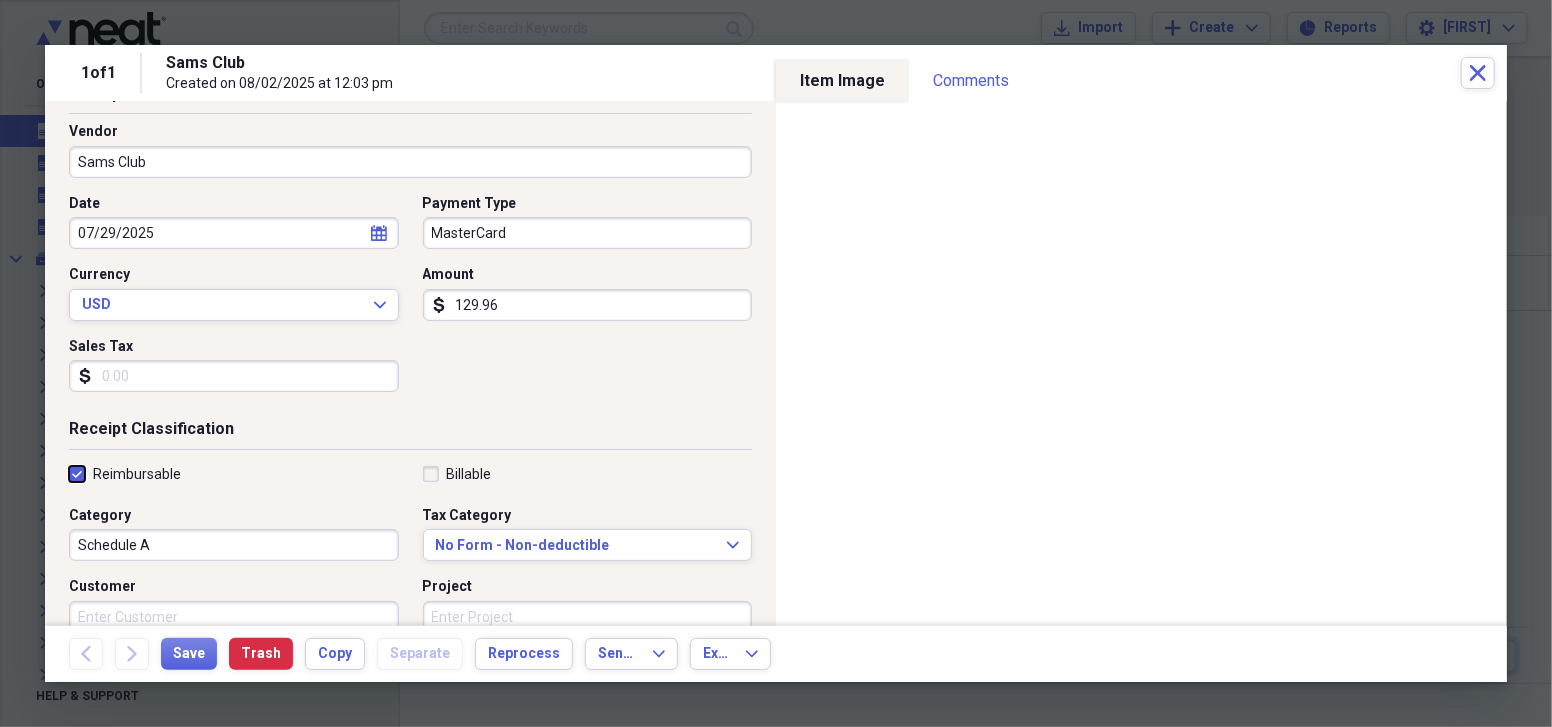 checkbox on "true" 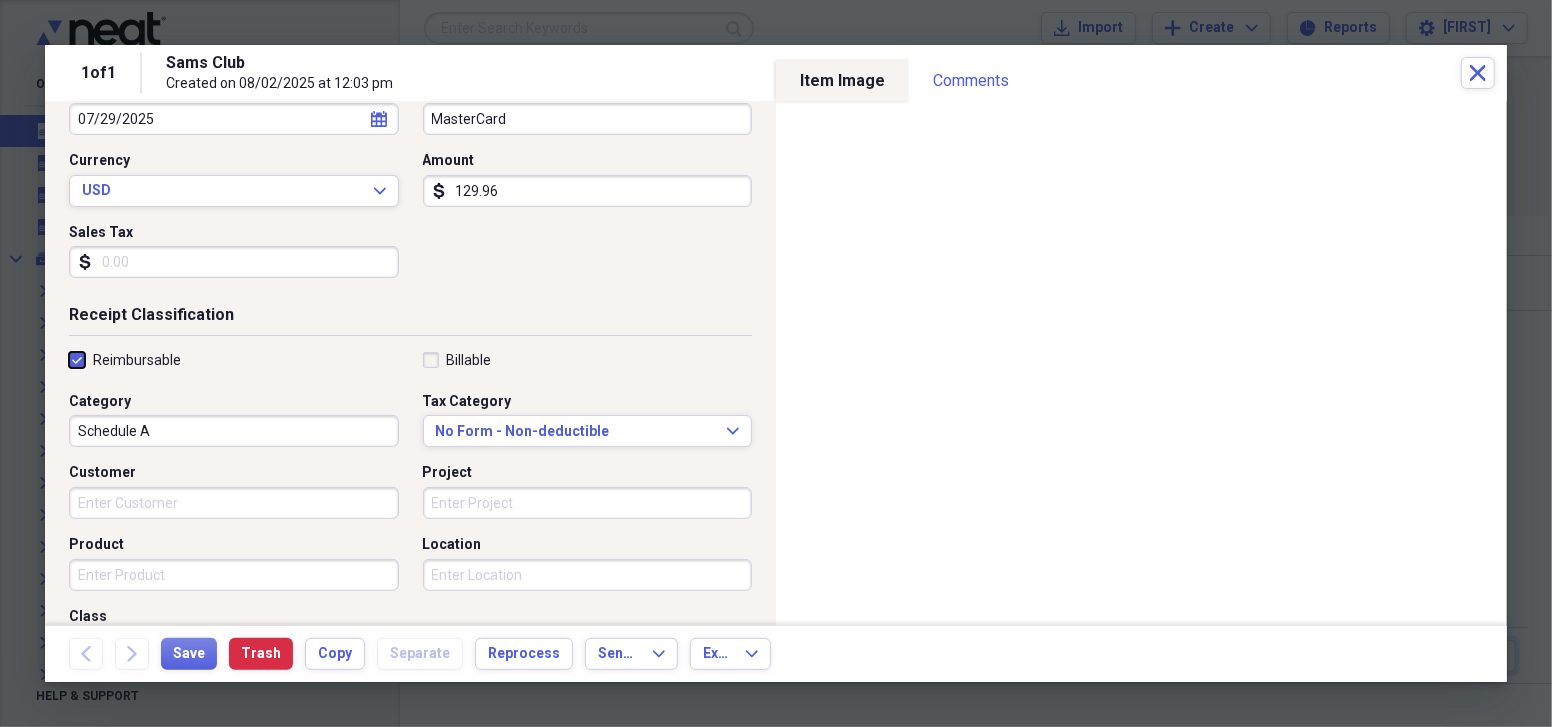 scroll, scrollTop: 248, scrollLeft: 0, axis: vertical 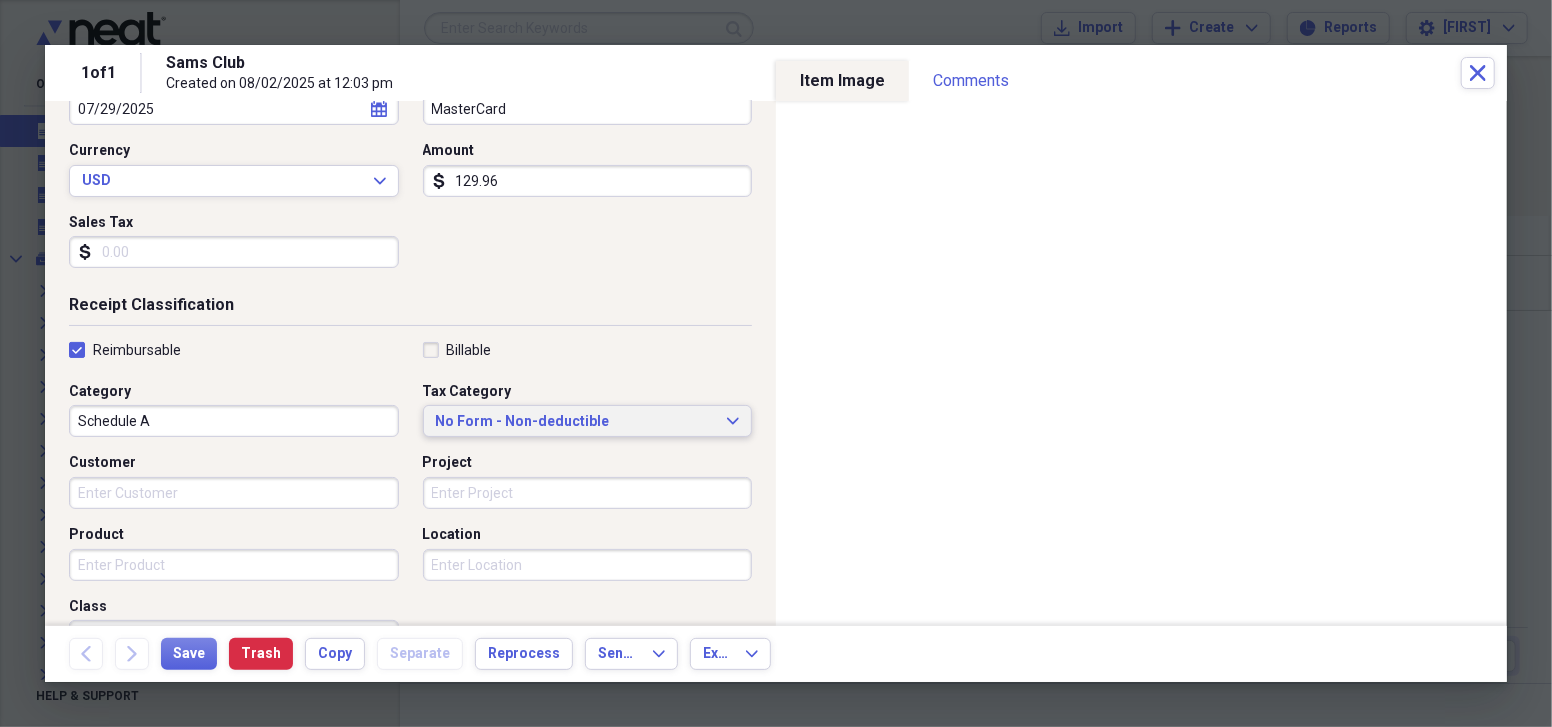 click on "Expand" 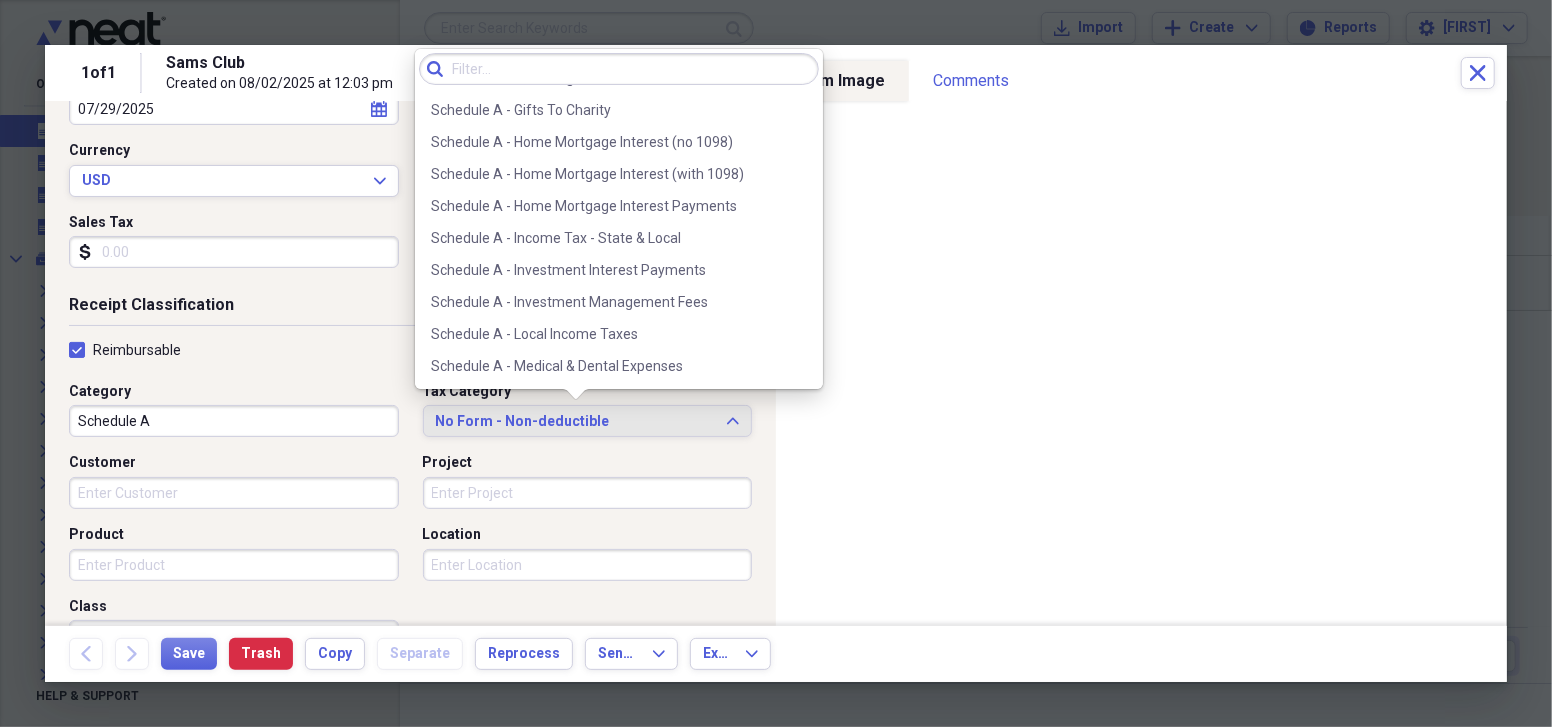 scroll, scrollTop: 2742, scrollLeft: 0, axis: vertical 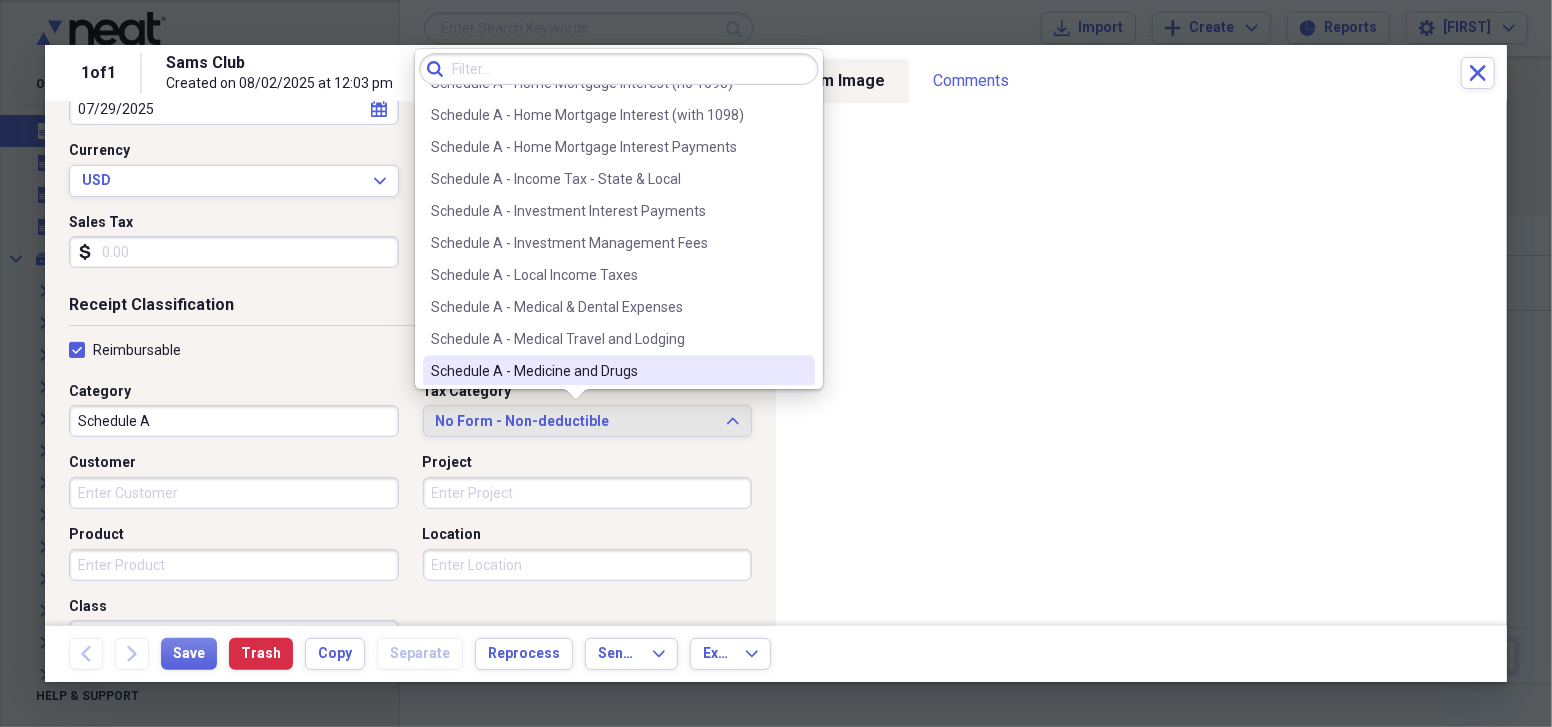 click on "Schedule A - Medicine and Drugs" at bounding box center [607, 371] 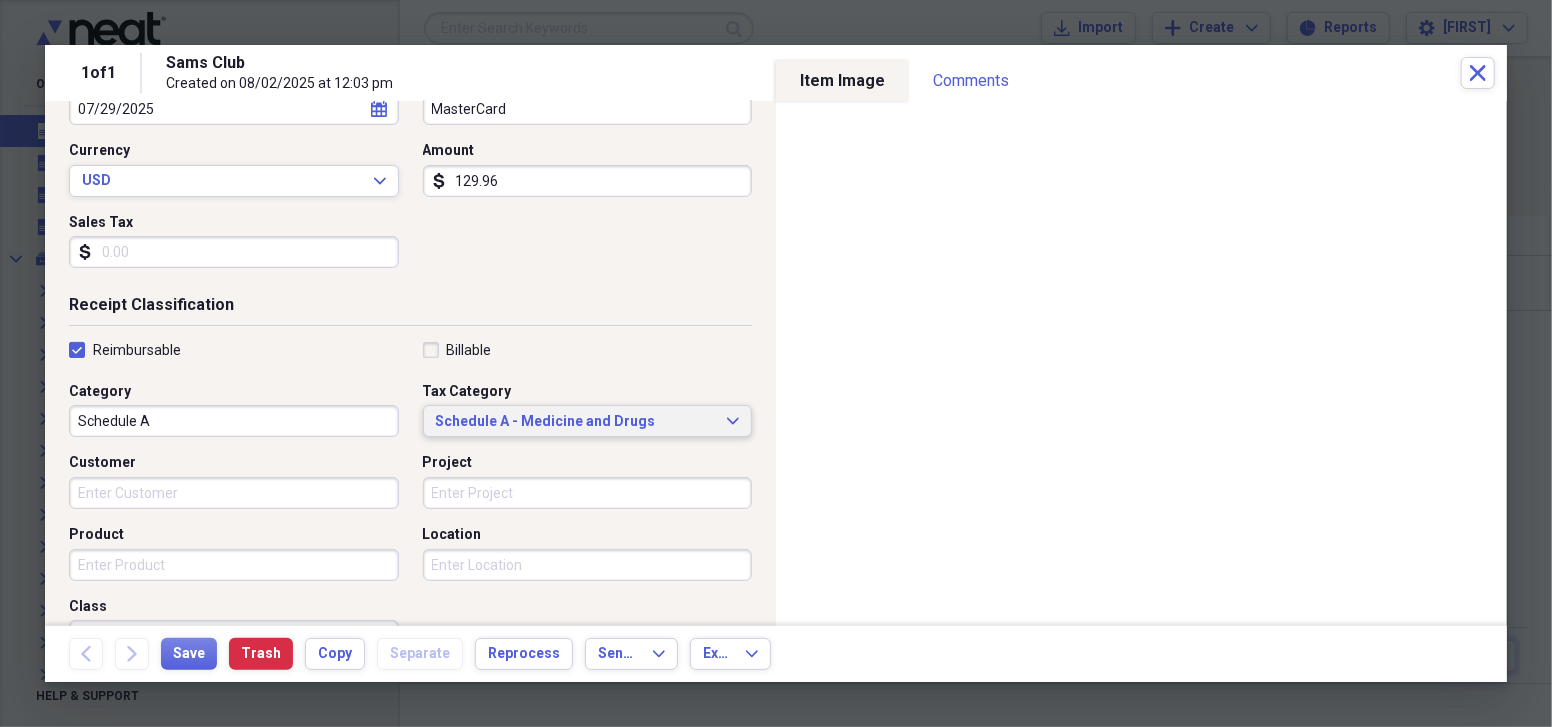 scroll, scrollTop: 404, scrollLeft: 0, axis: vertical 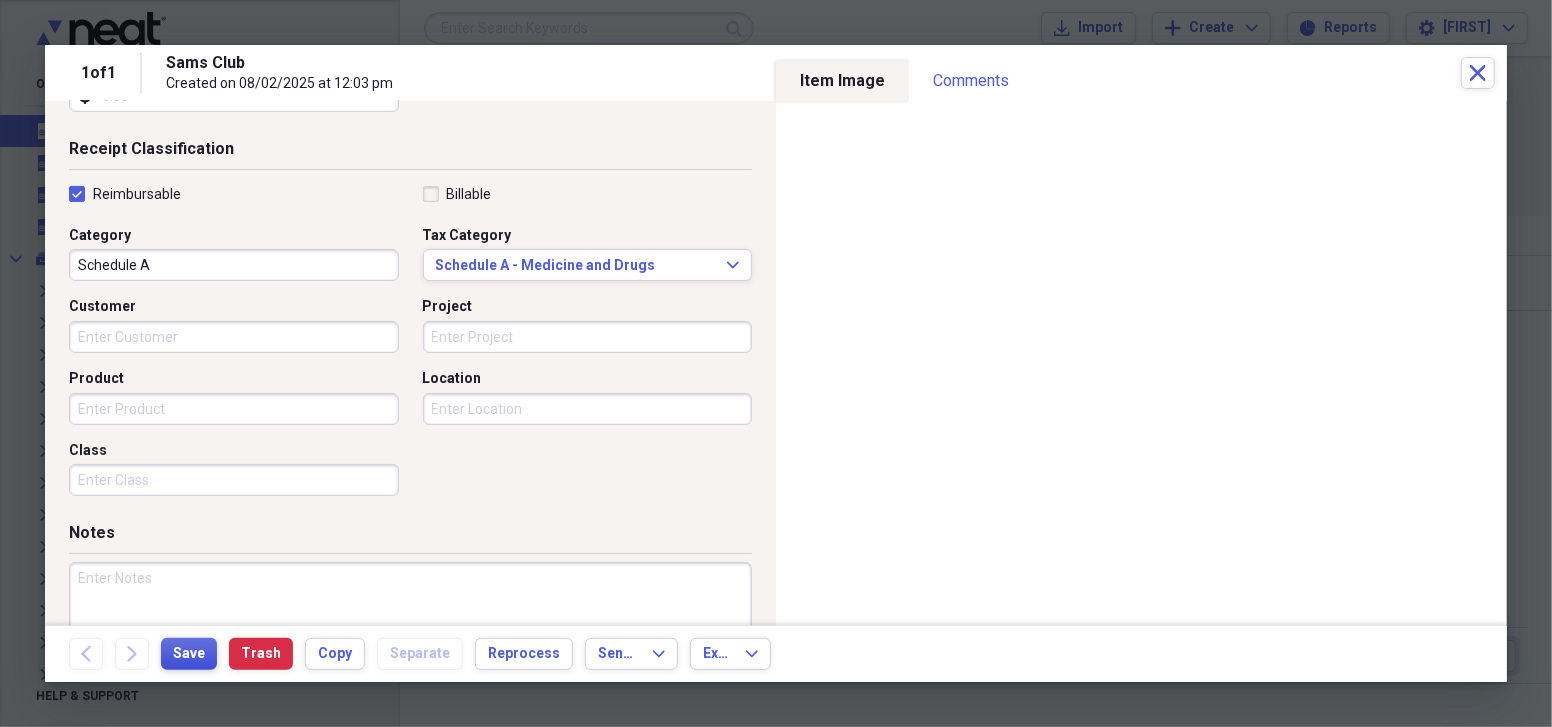 click on "Save" at bounding box center (189, 654) 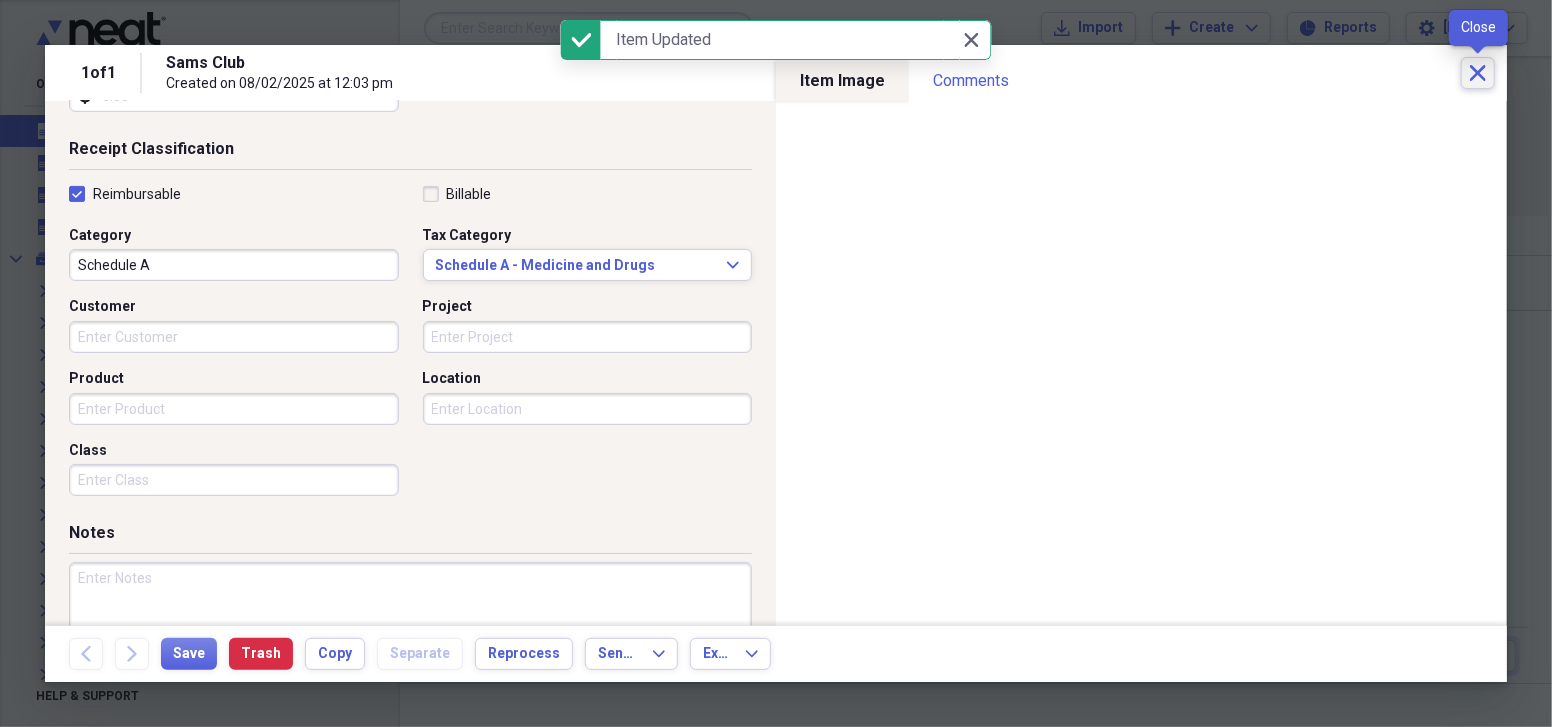 click 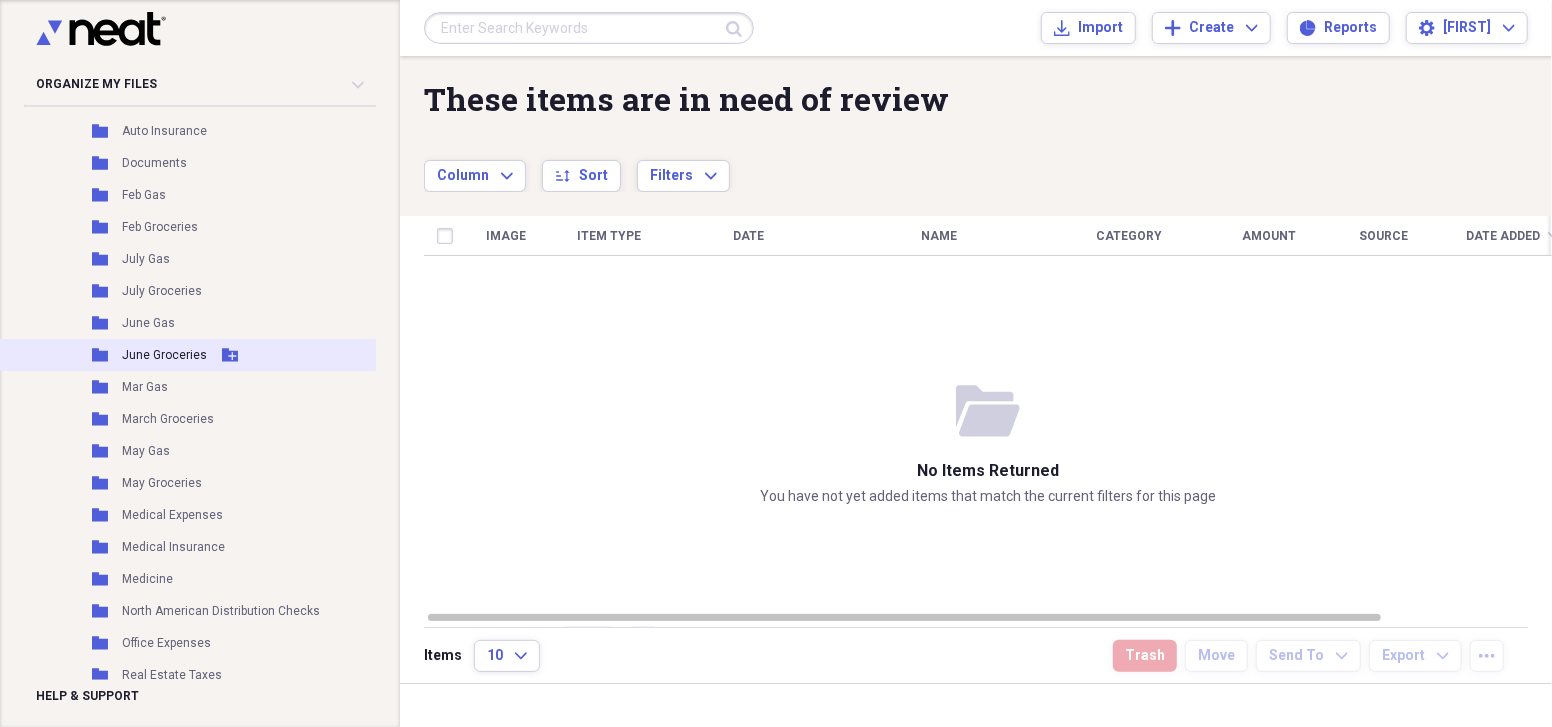 scroll, scrollTop: 839, scrollLeft: 0, axis: vertical 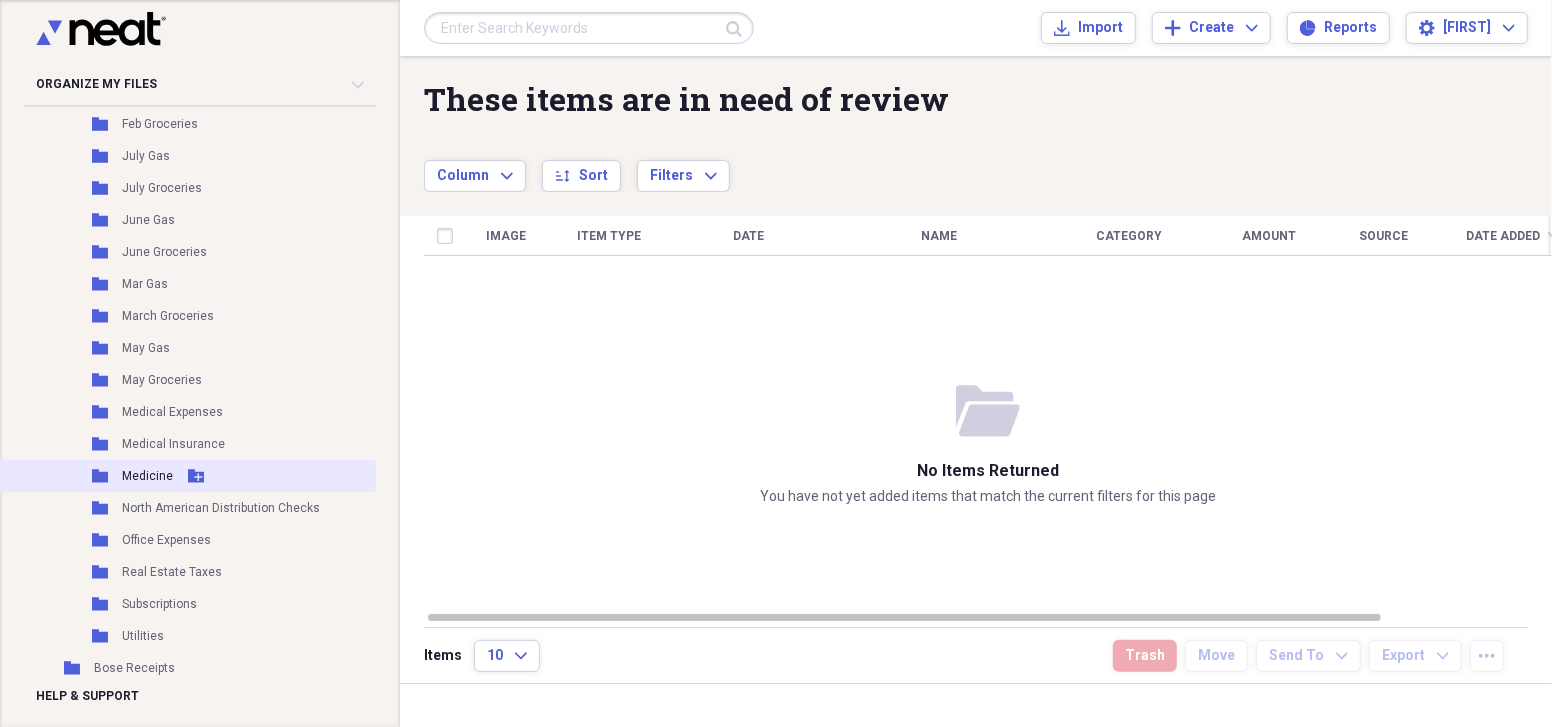 click on "Medicine" at bounding box center (147, 476) 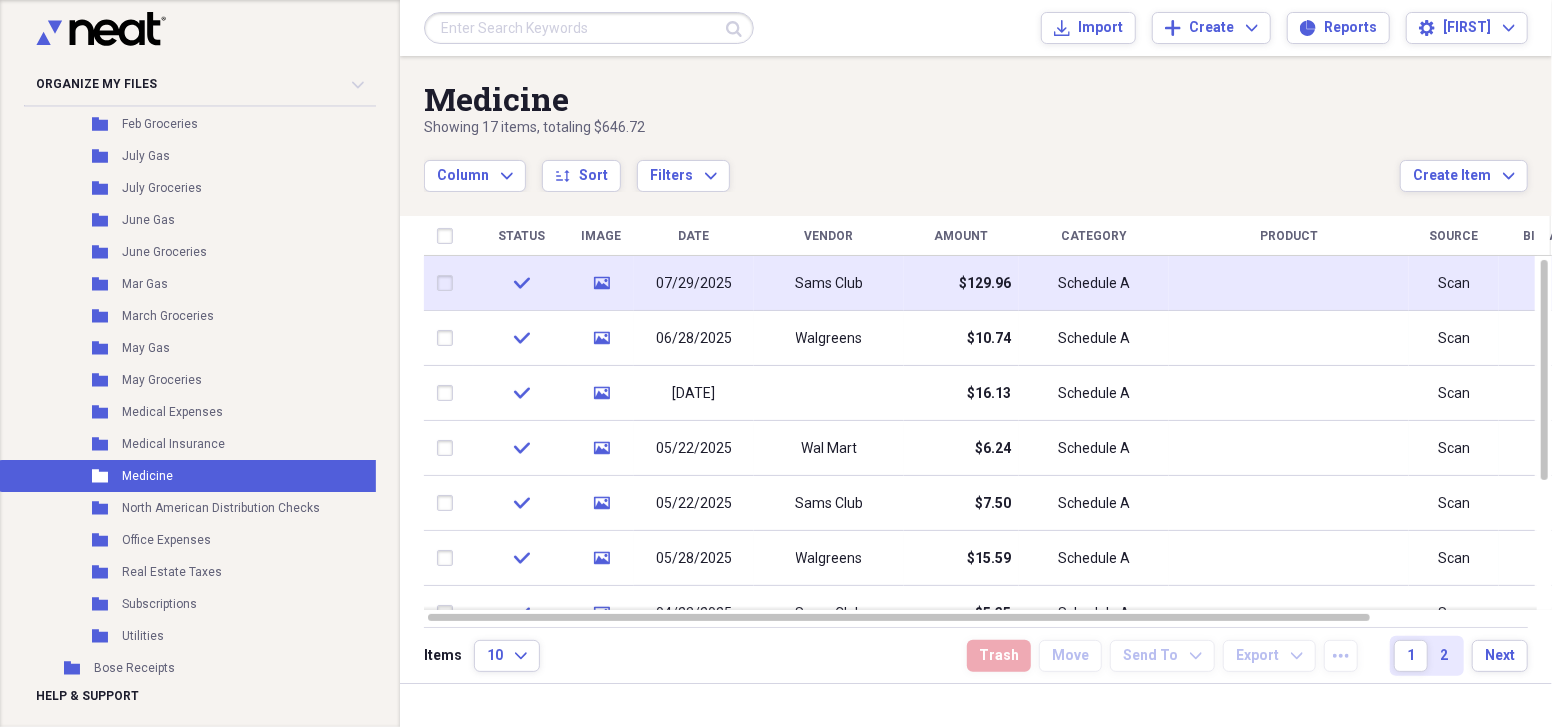 click on "07/29/2025" at bounding box center (694, 283) 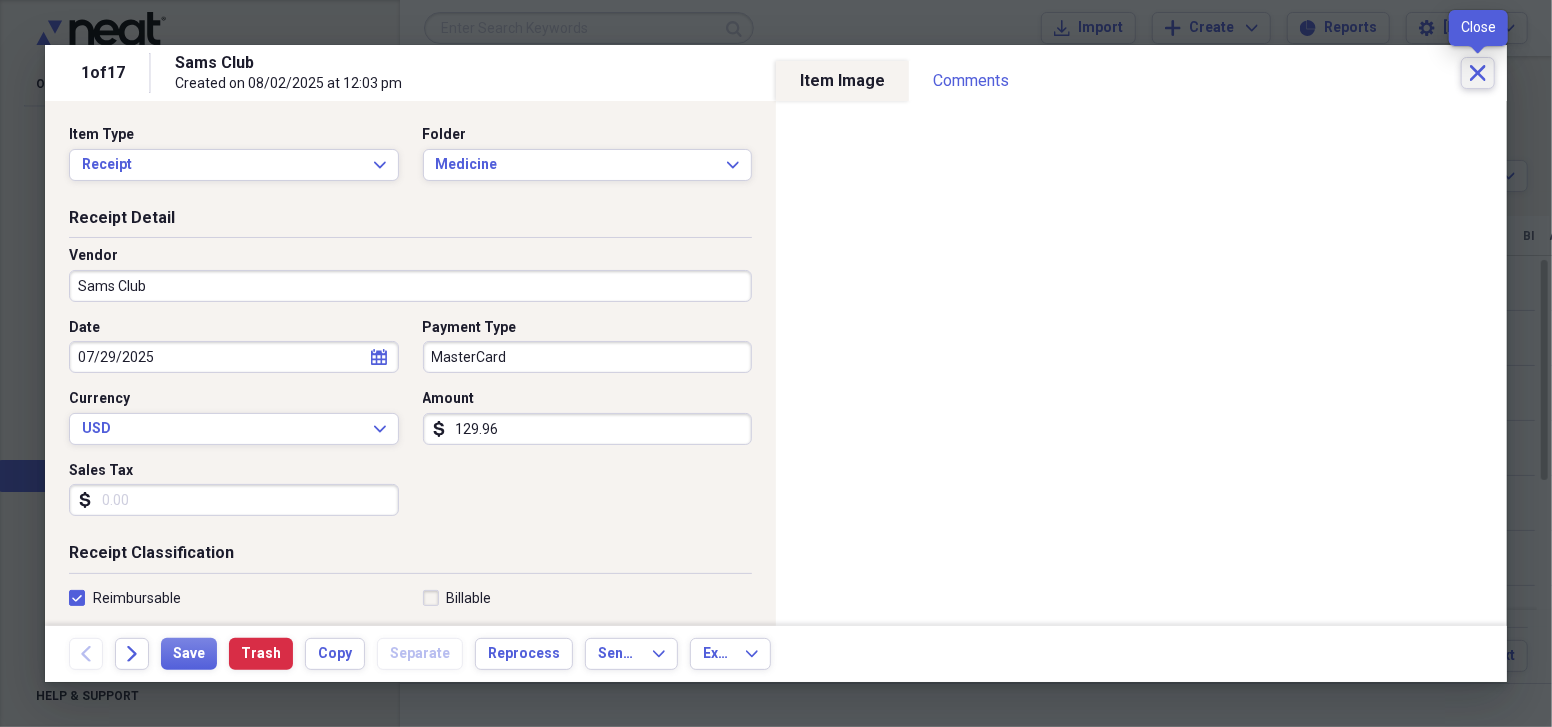 click on "Close" 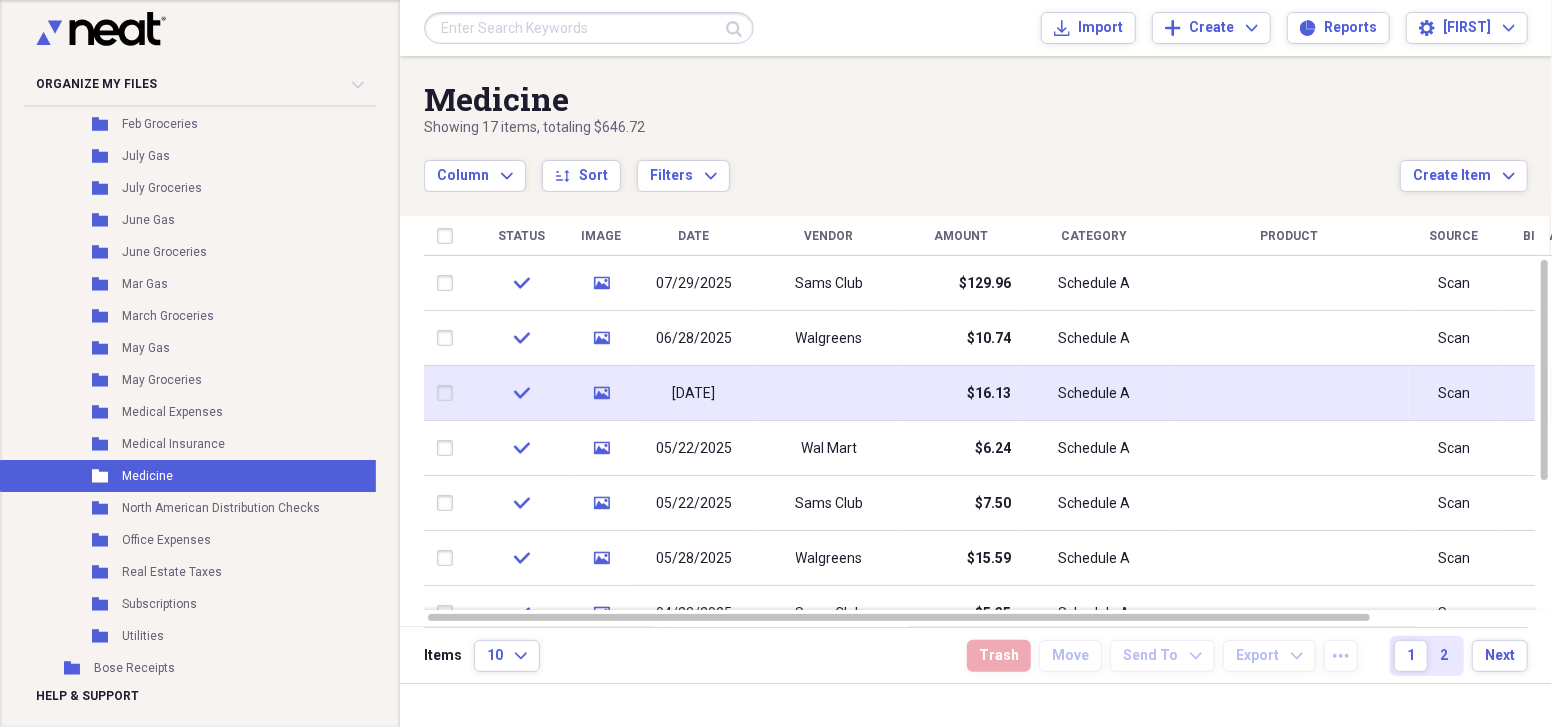 click at bounding box center [829, 393] 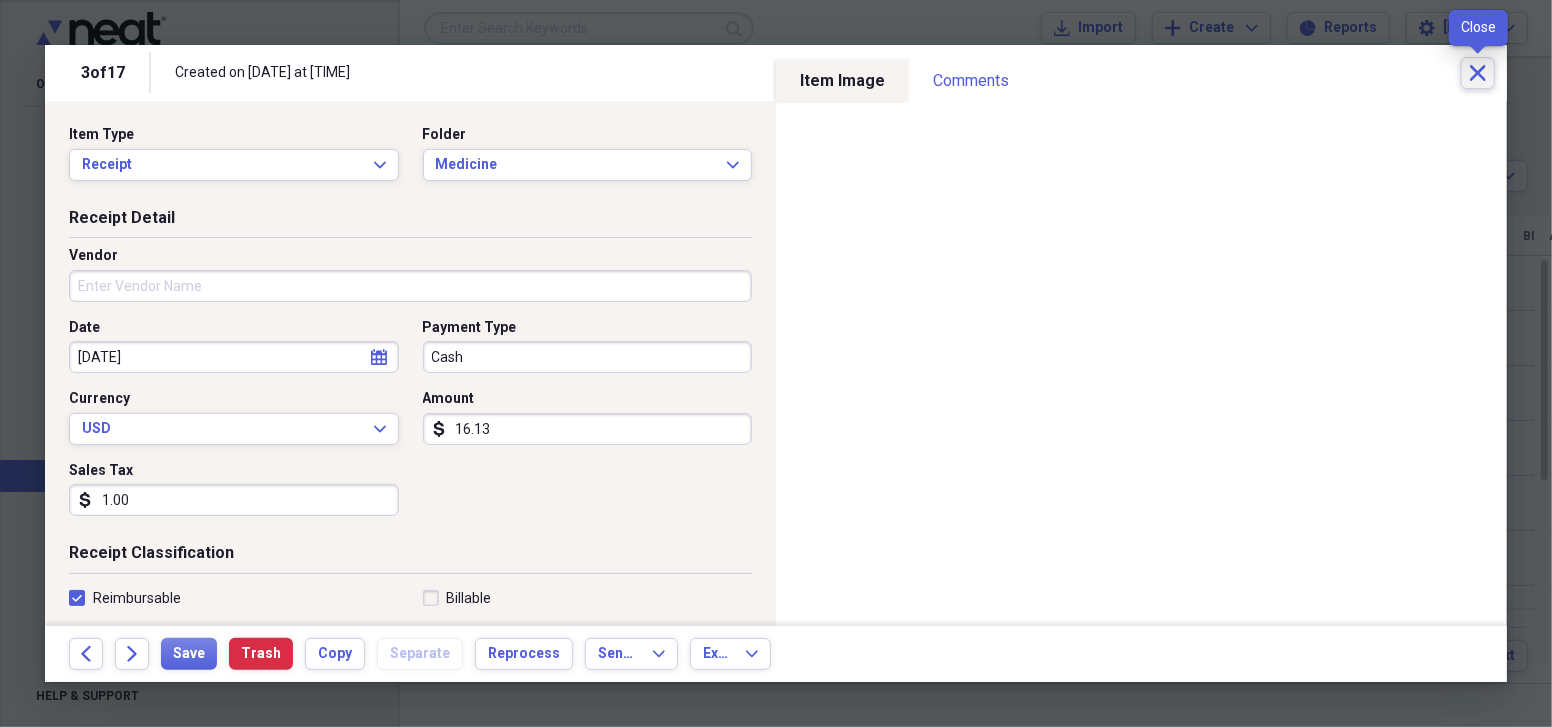 click on "Close" 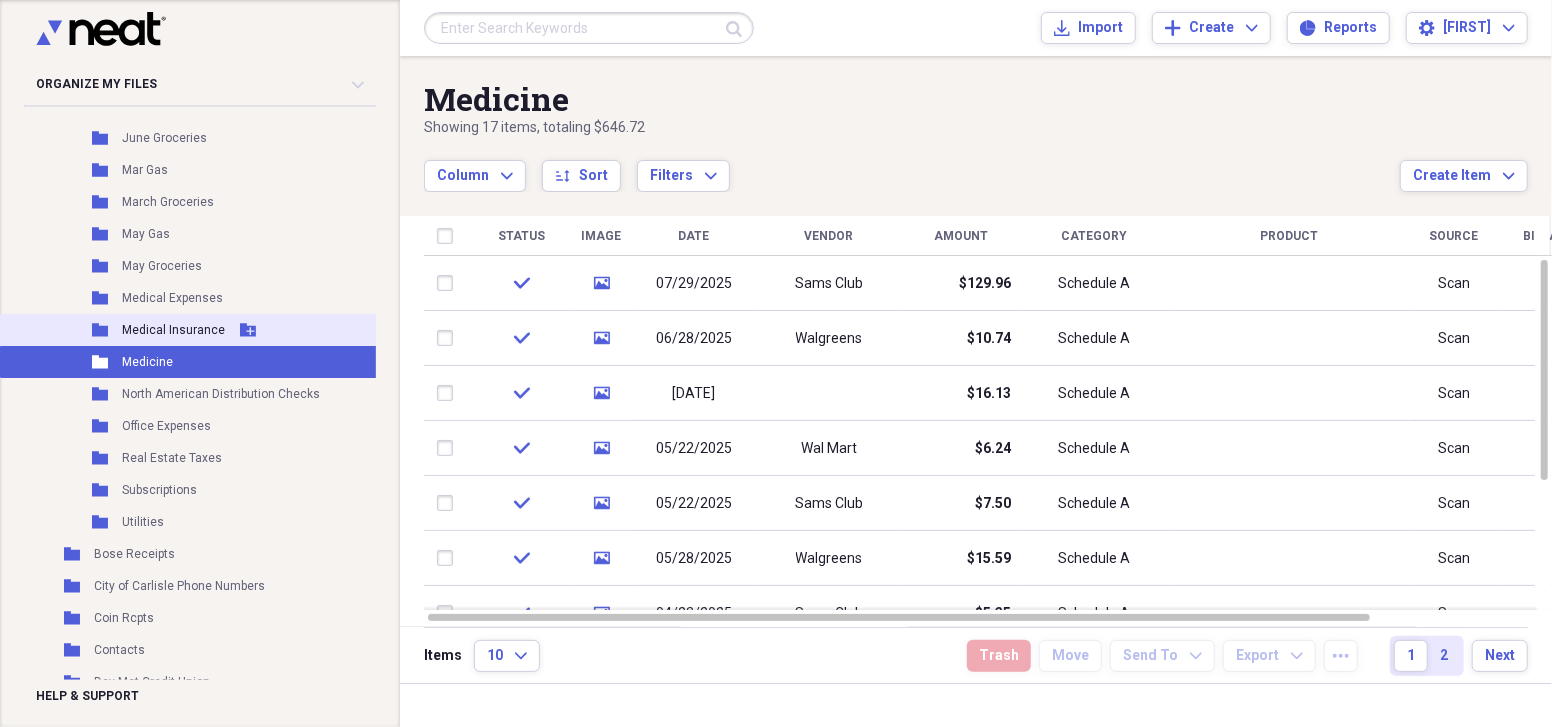 scroll, scrollTop: 964, scrollLeft: 0, axis: vertical 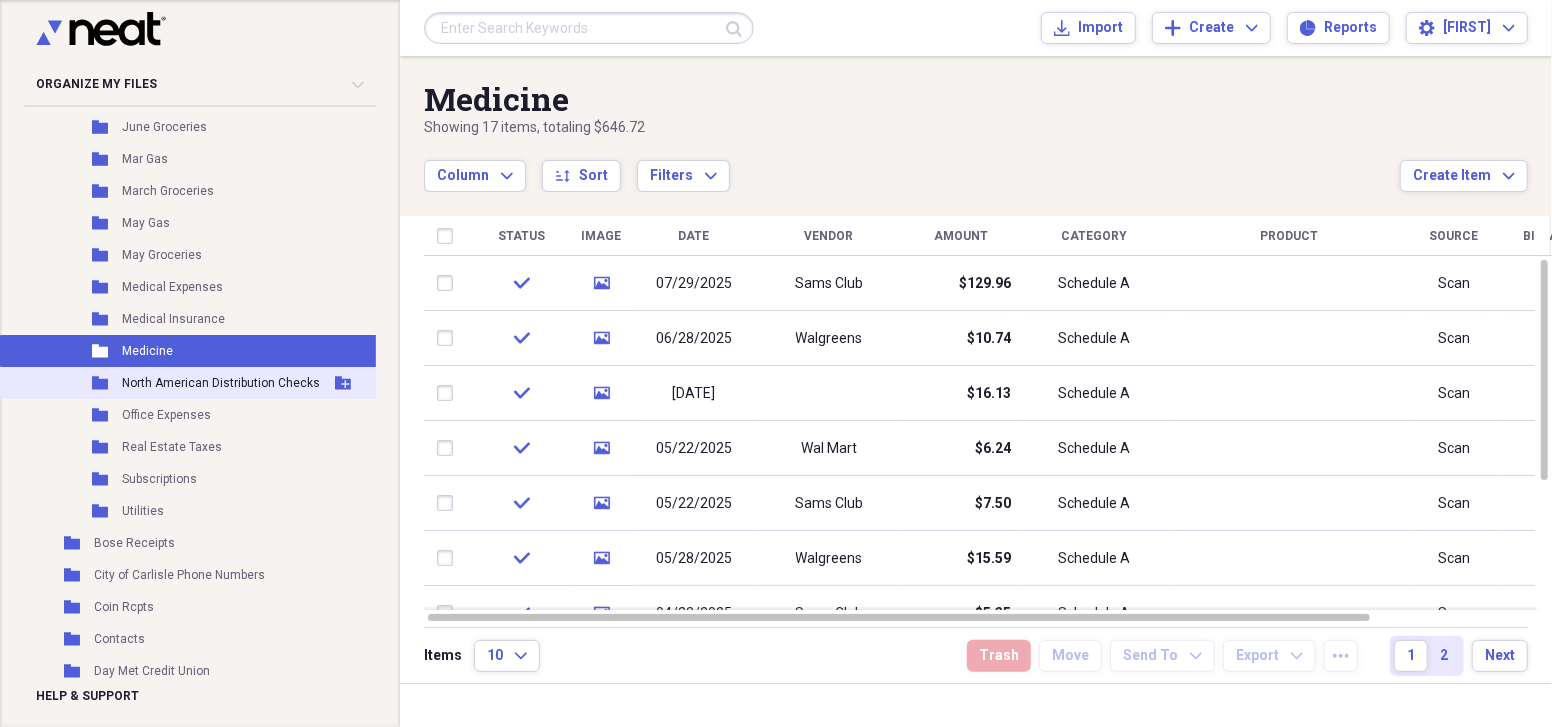 click on "North American Distribution Checks" at bounding box center [221, 383] 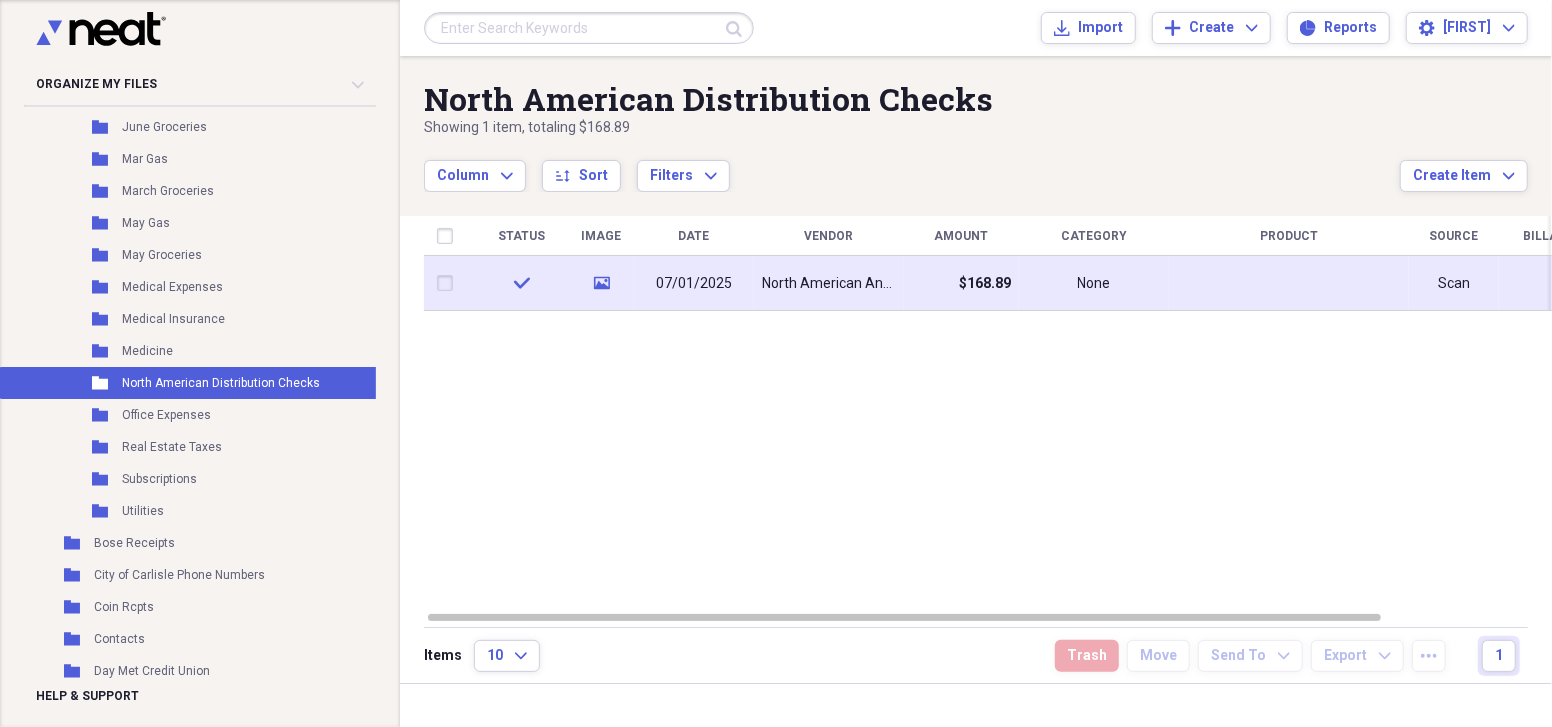 click on "$168.89" at bounding box center (961, 283) 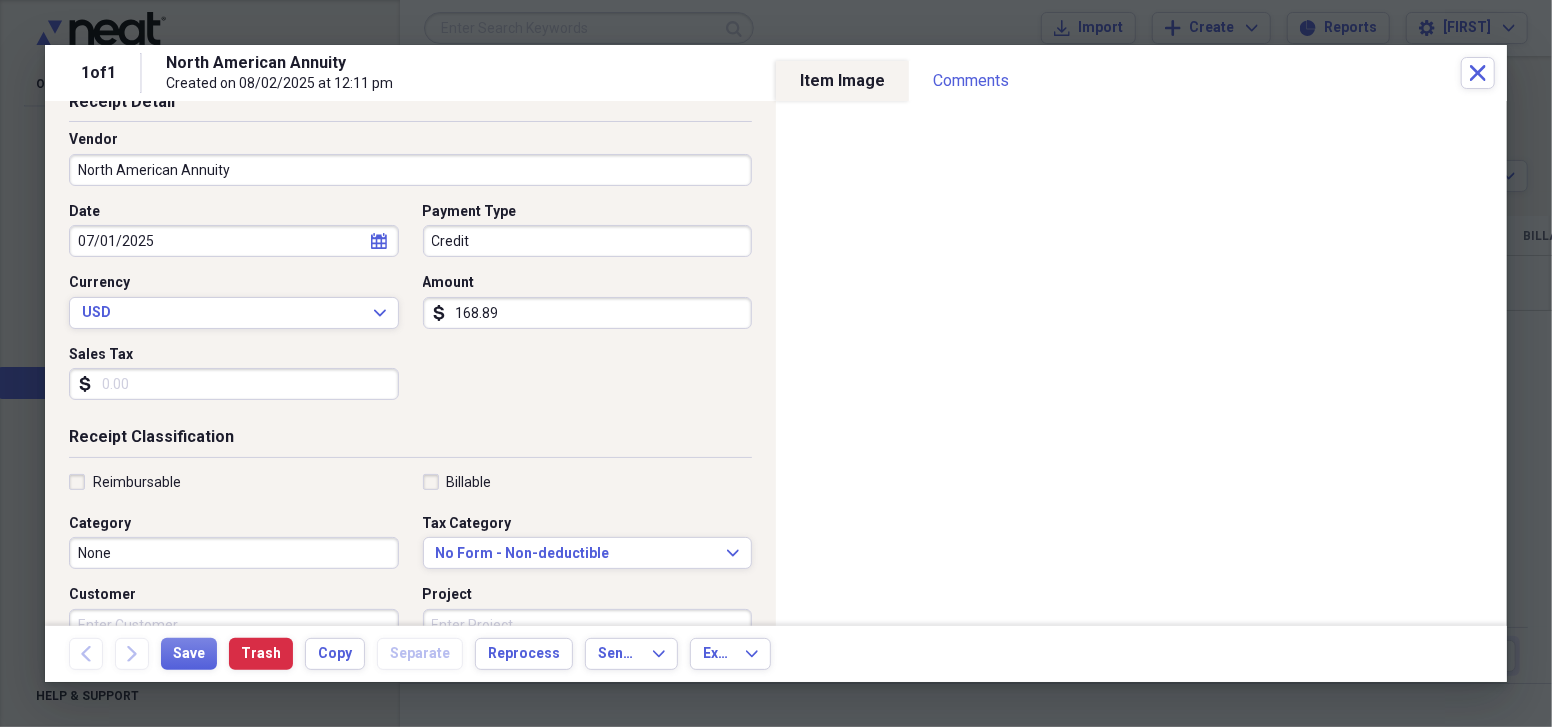 scroll, scrollTop: 124, scrollLeft: 0, axis: vertical 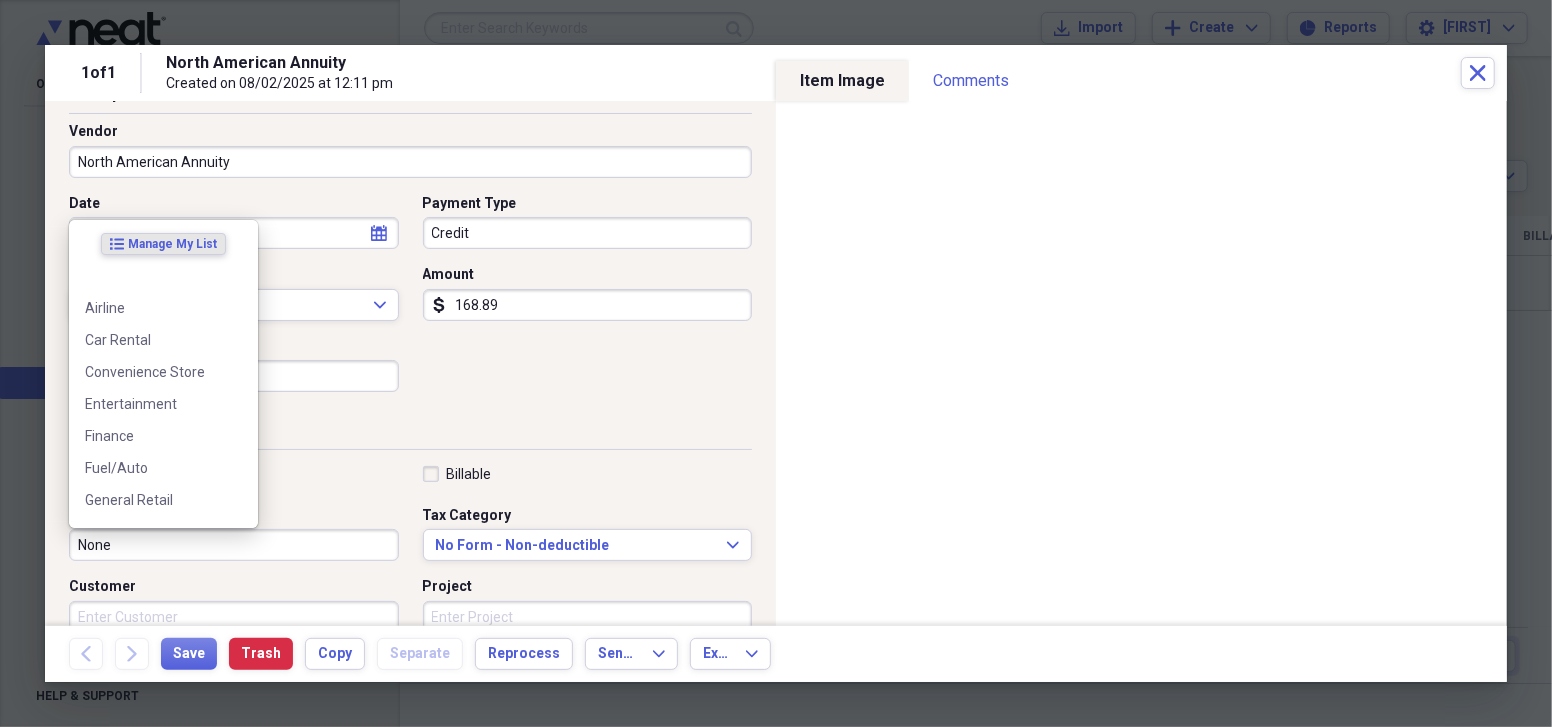 click on "None" at bounding box center [234, 545] 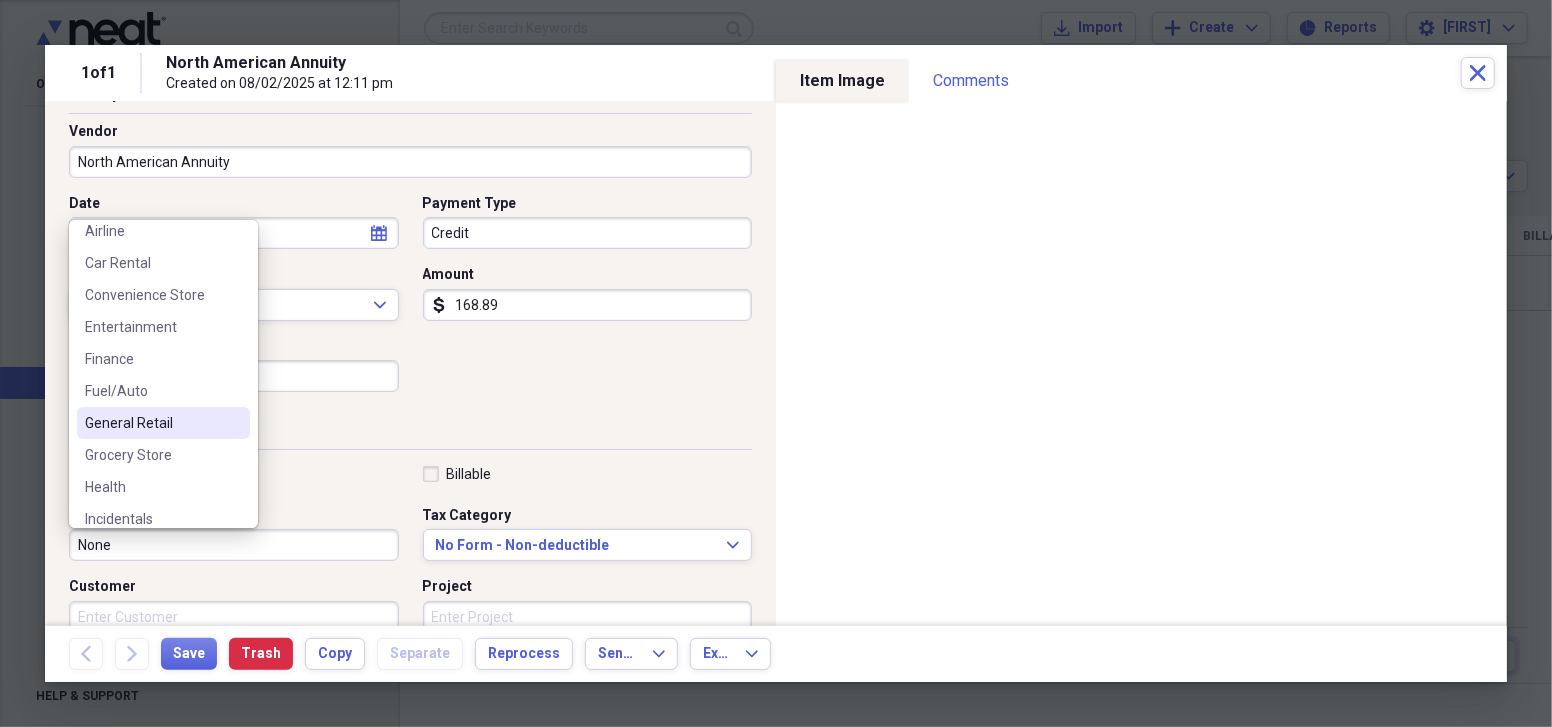 scroll, scrollTop: 64, scrollLeft: 0, axis: vertical 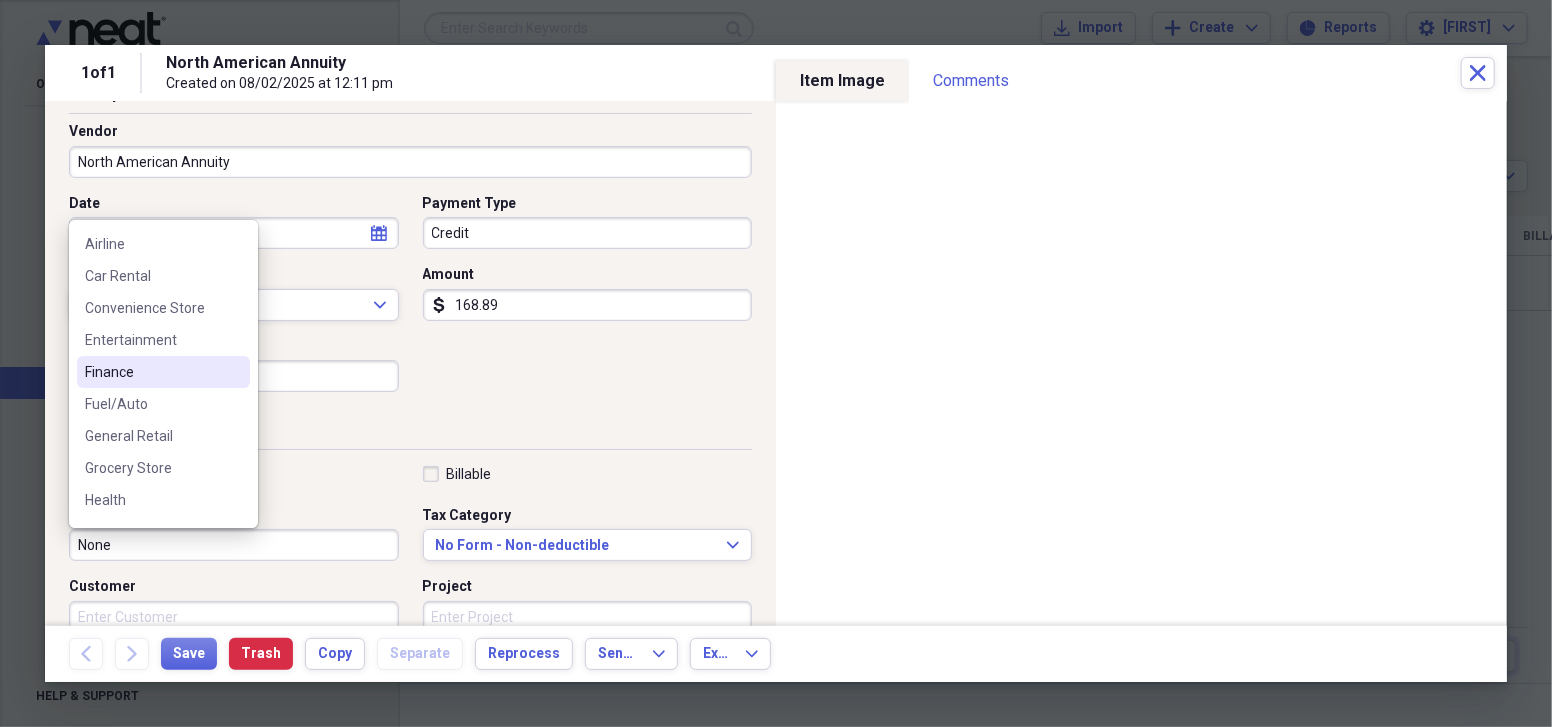 click on "Finance" at bounding box center (151, 372) 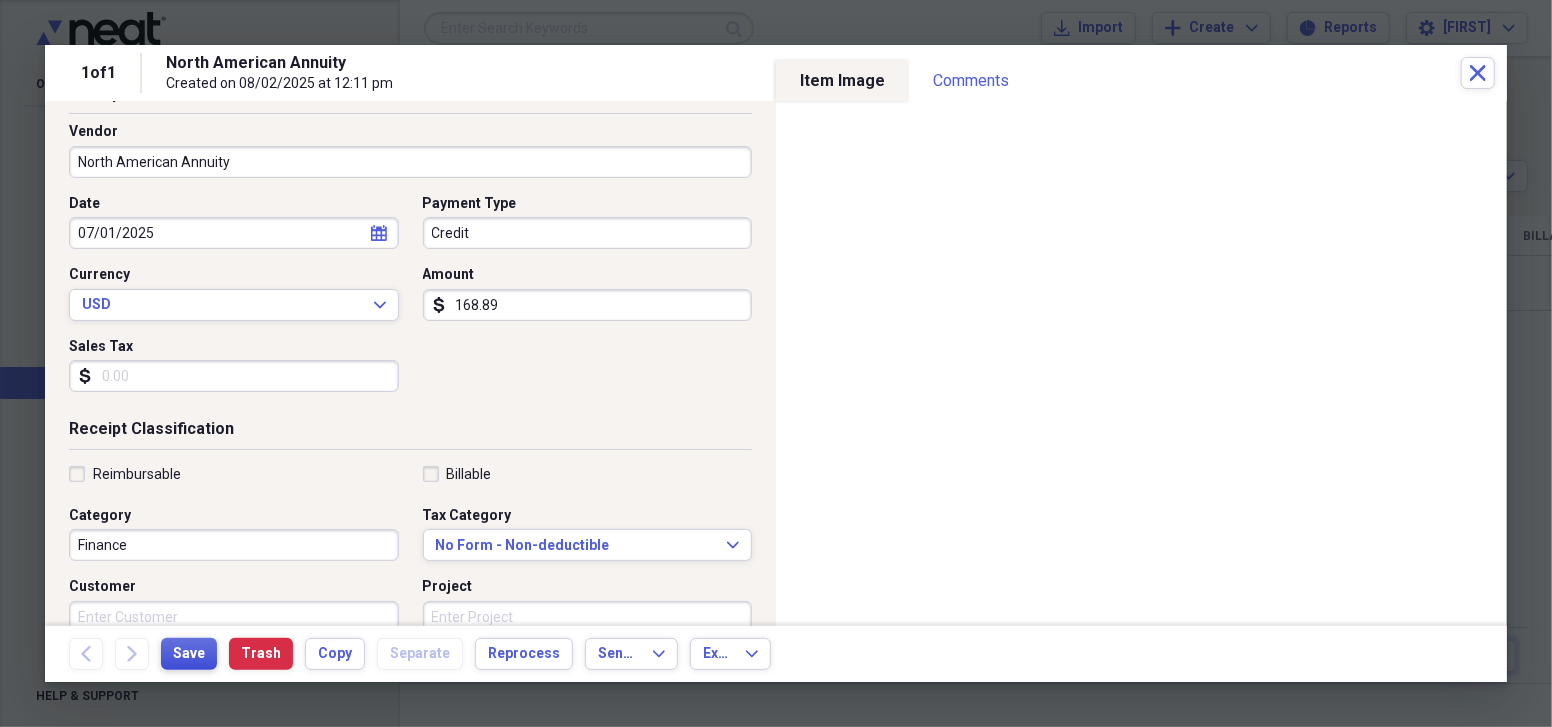 click on "Save" at bounding box center (189, 654) 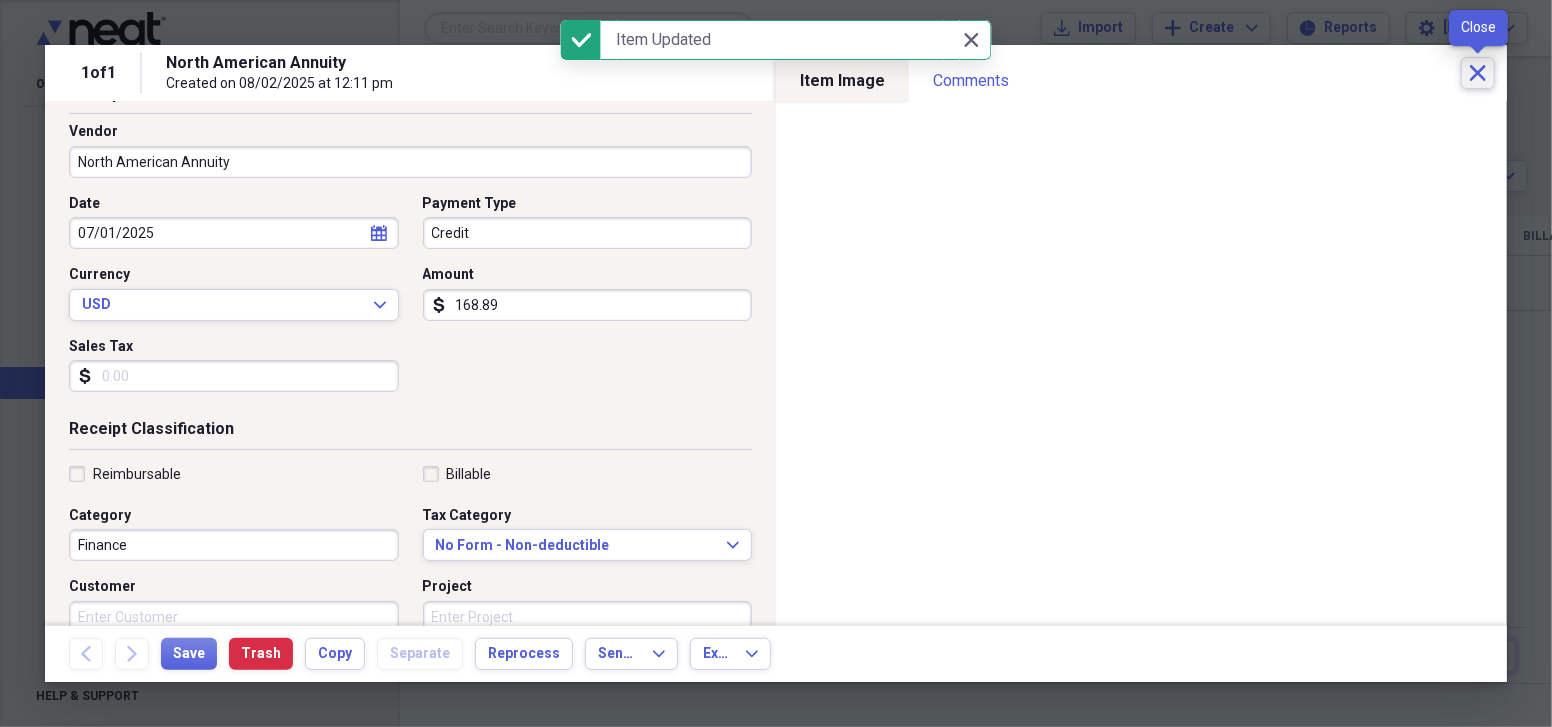 click on "Close" 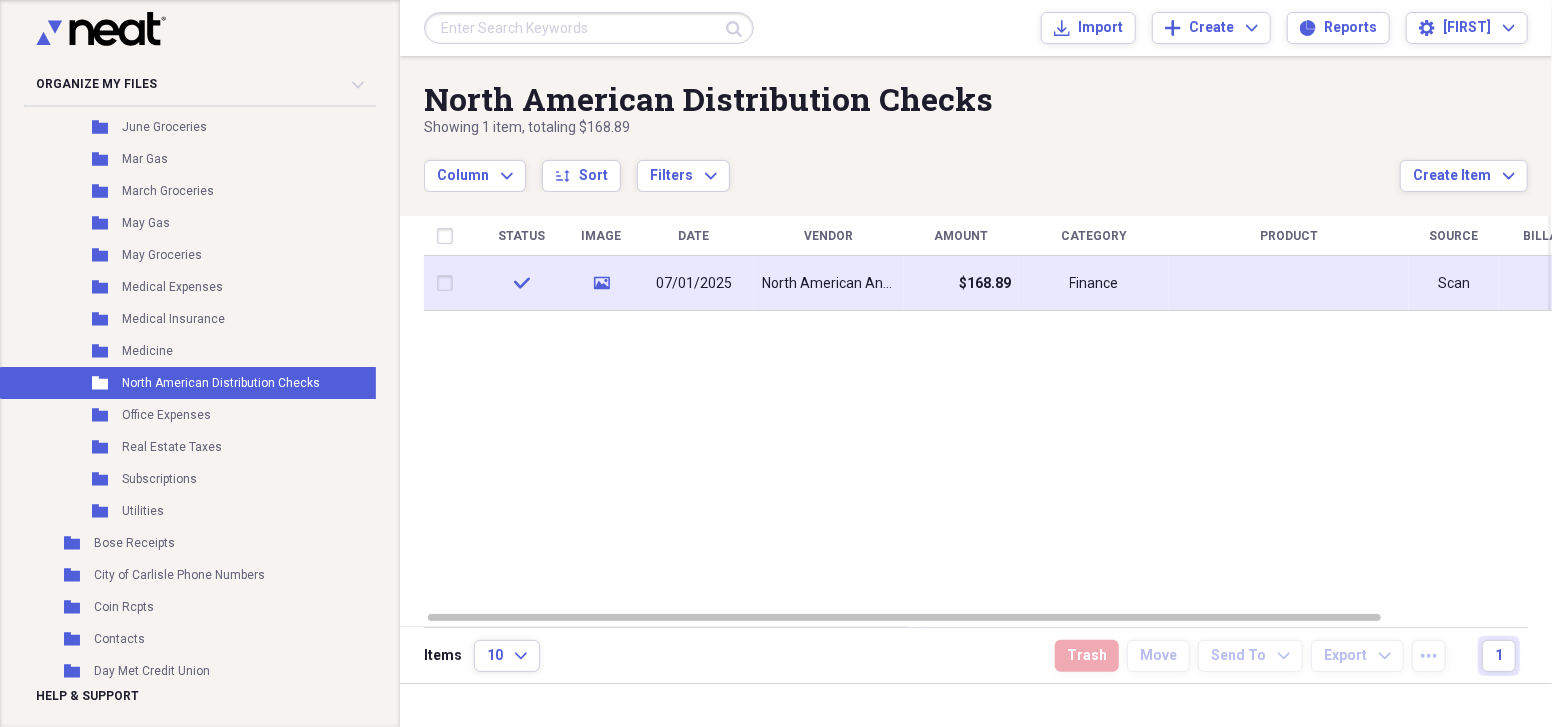 click on "North American Annuity" at bounding box center [829, 284] 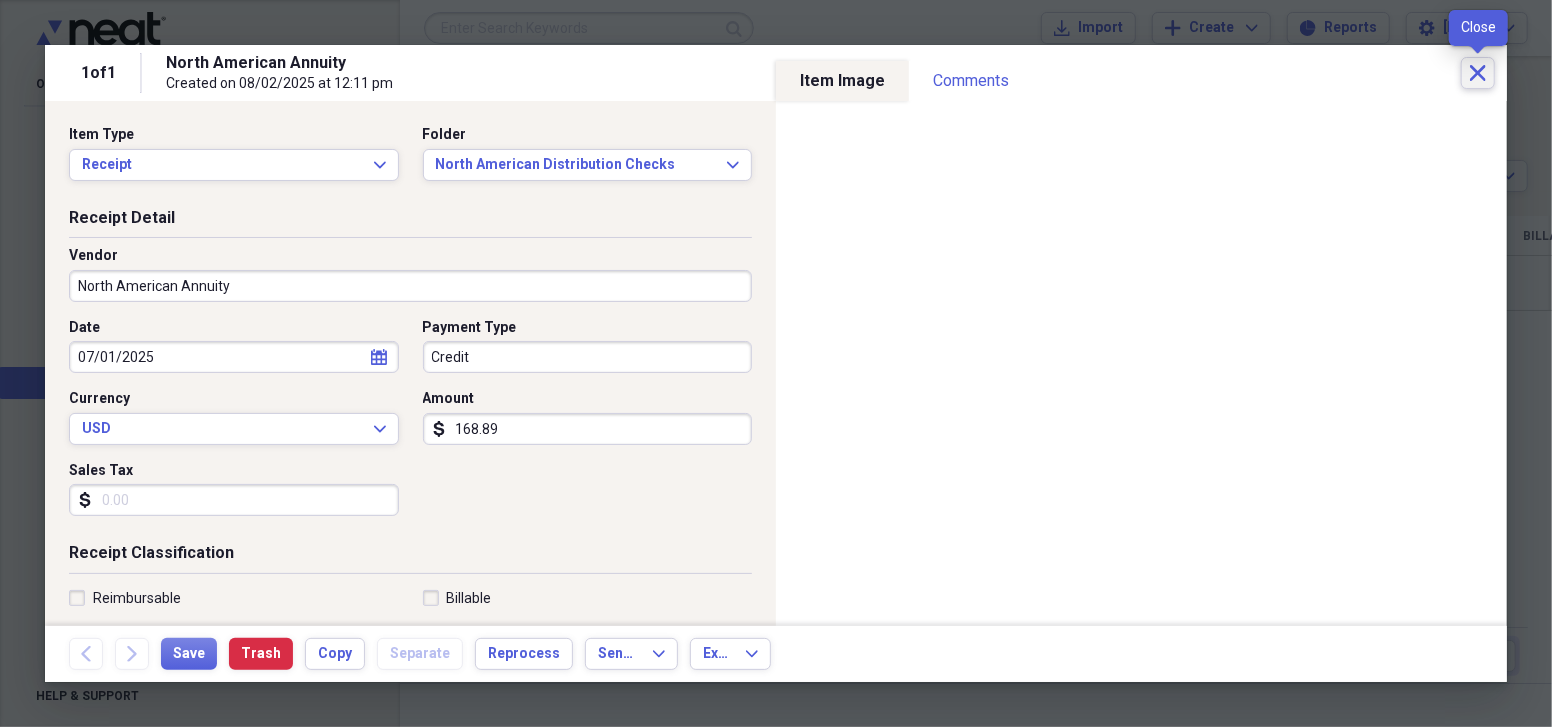 click on "Close" 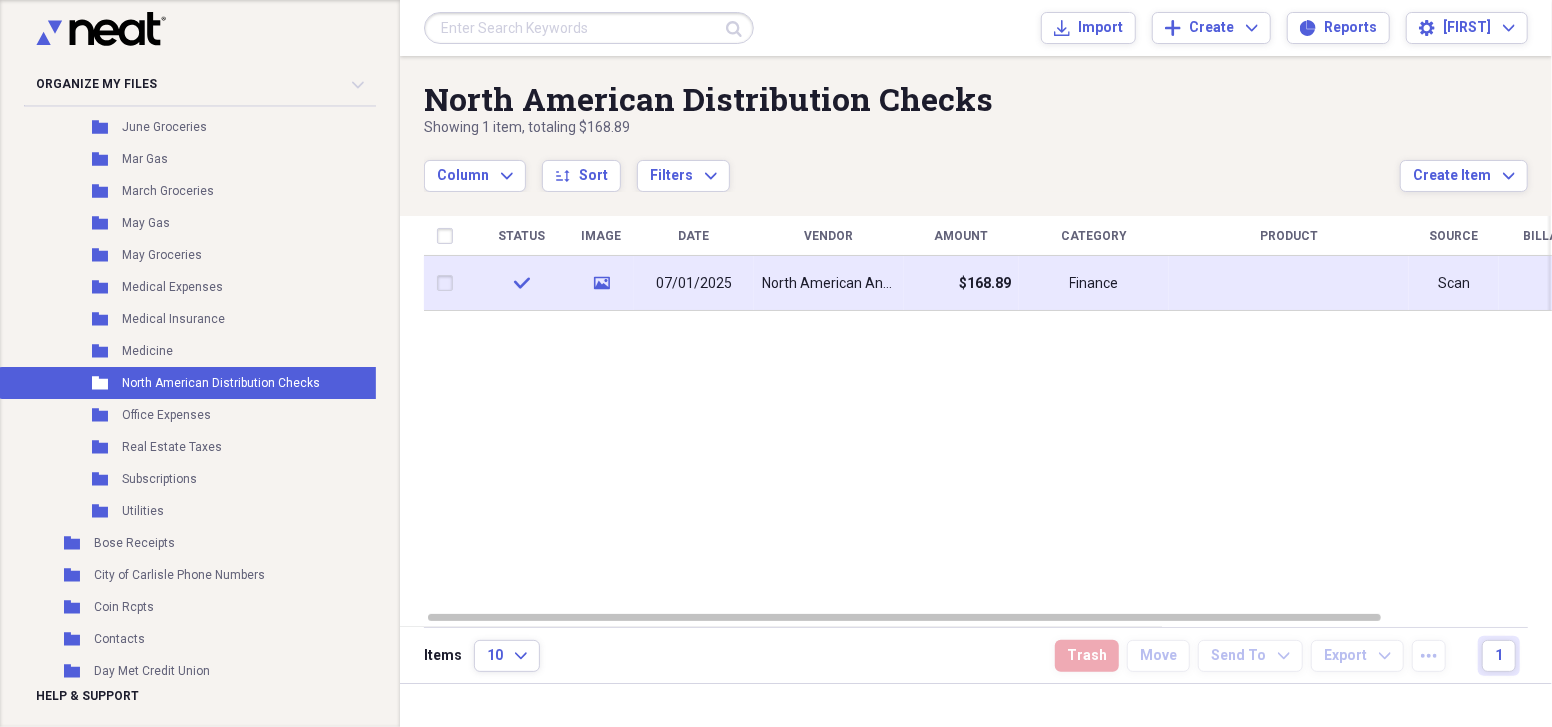 click on "Finance" at bounding box center [1094, 283] 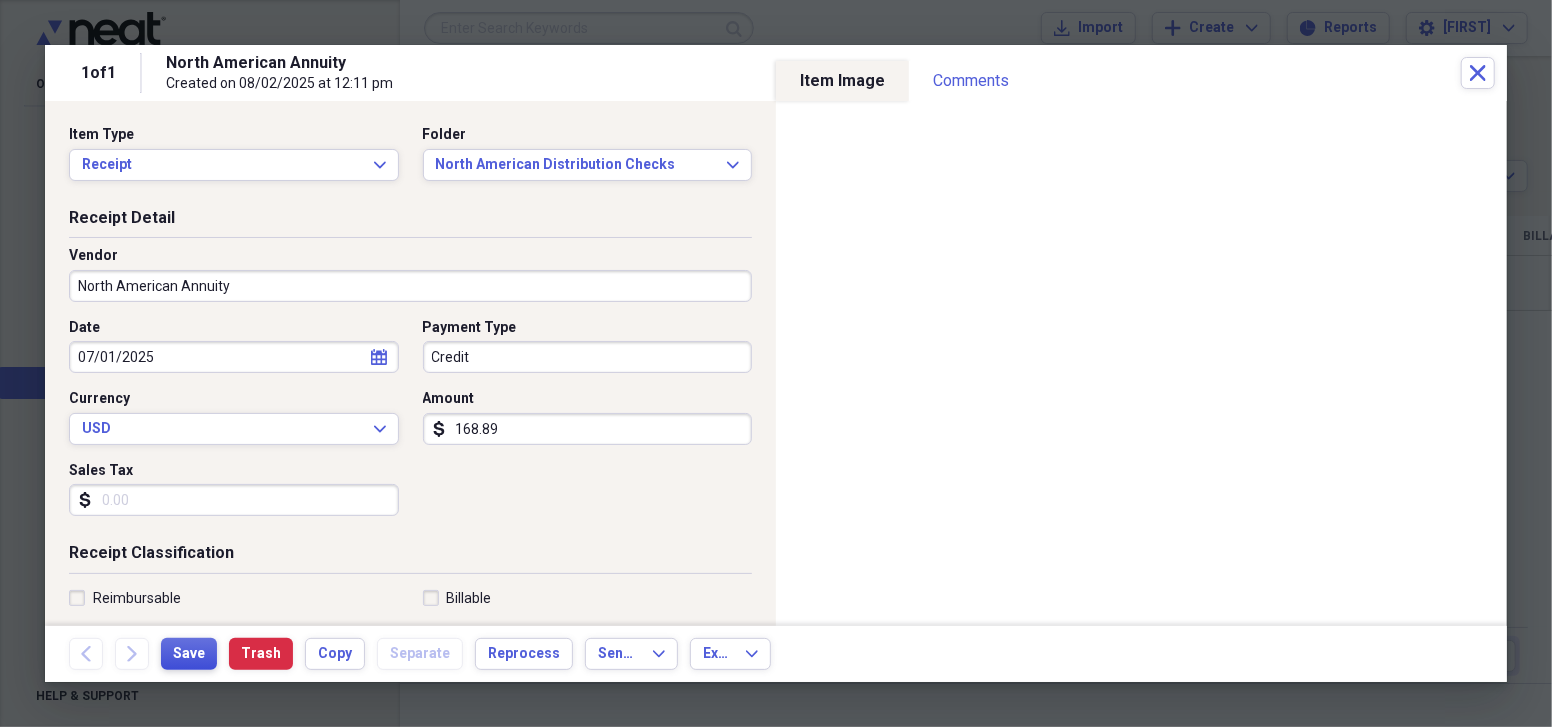 click on "Save" at bounding box center (189, 654) 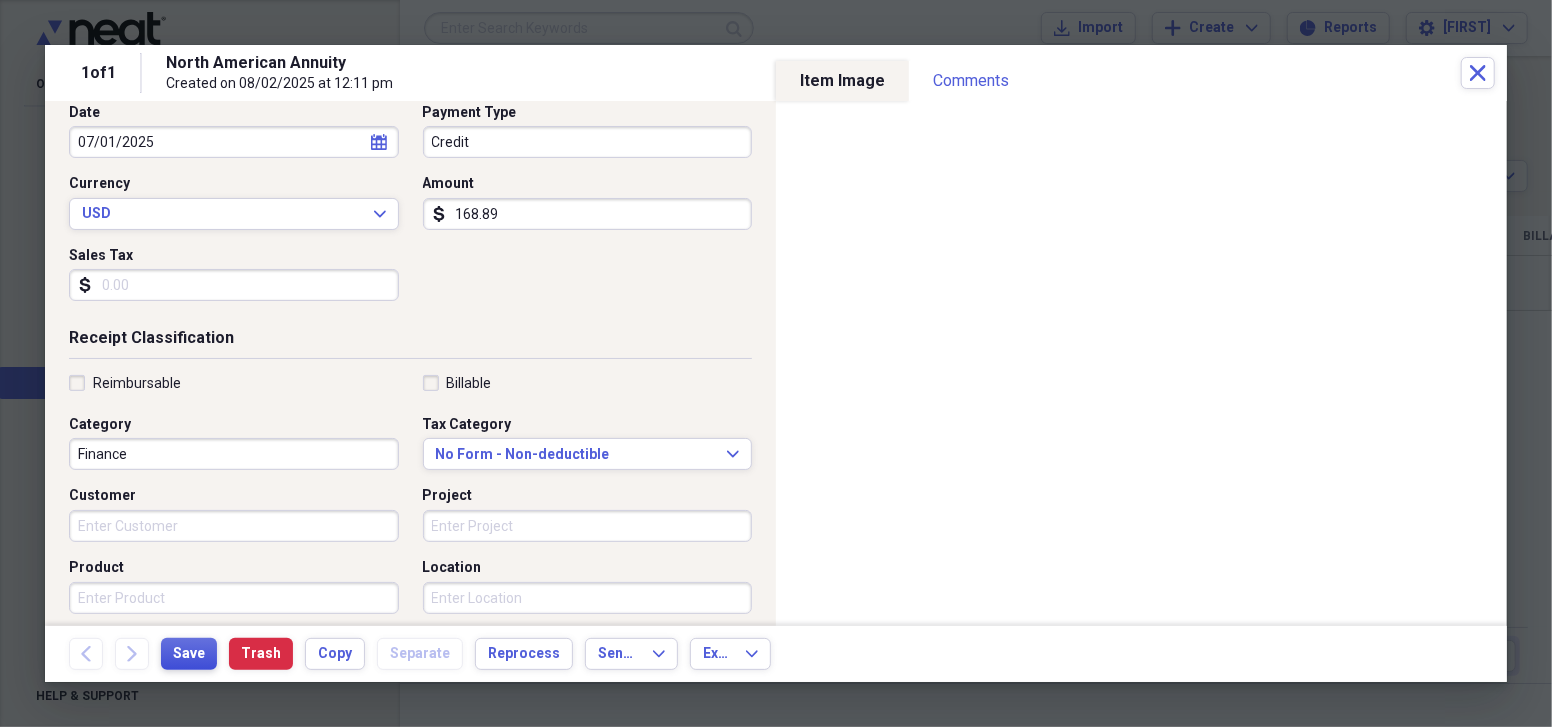 scroll, scrollTop: 248, scrollLeft: 0, axis: vertical 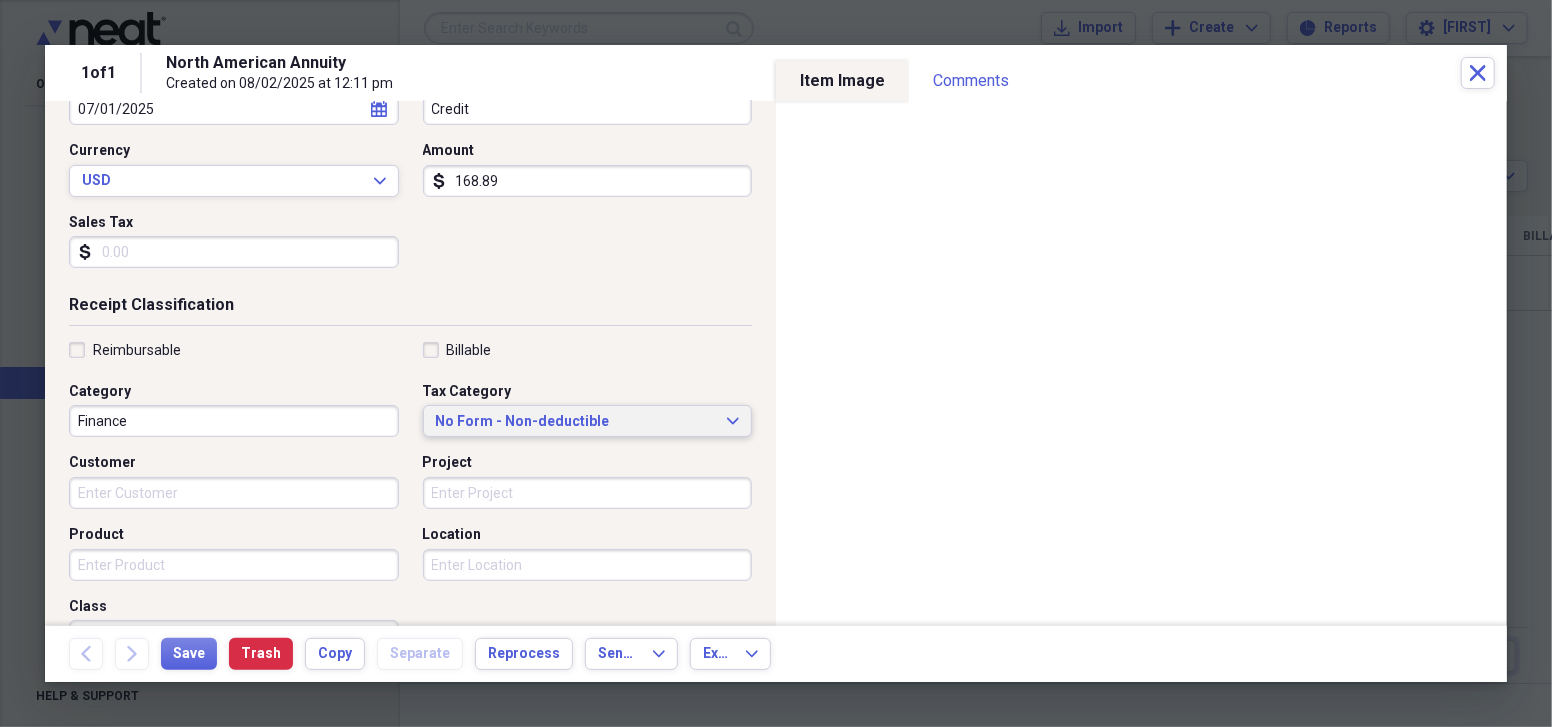 click on "Expand" 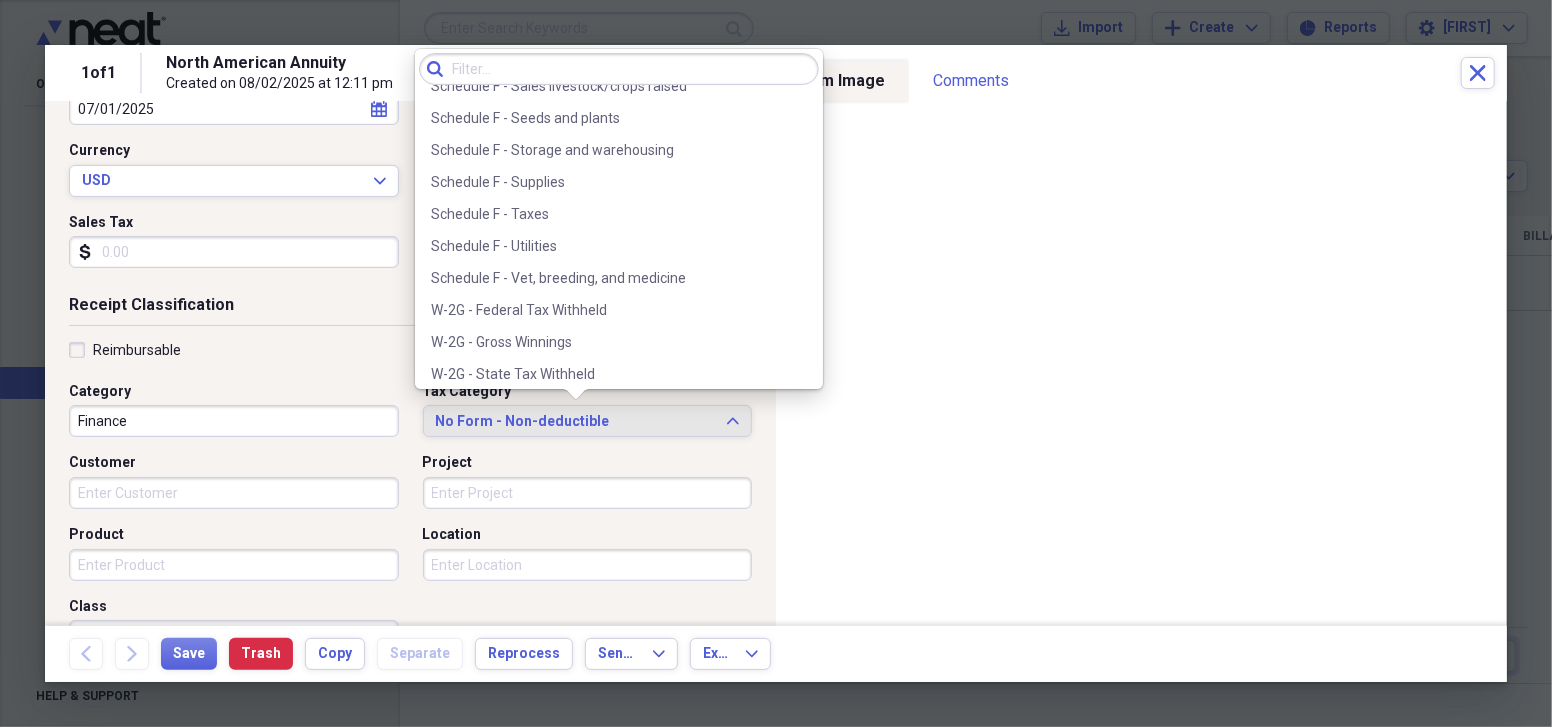 scroll, scrollTop: 6042, scrollLeft: 0, axis: vertical 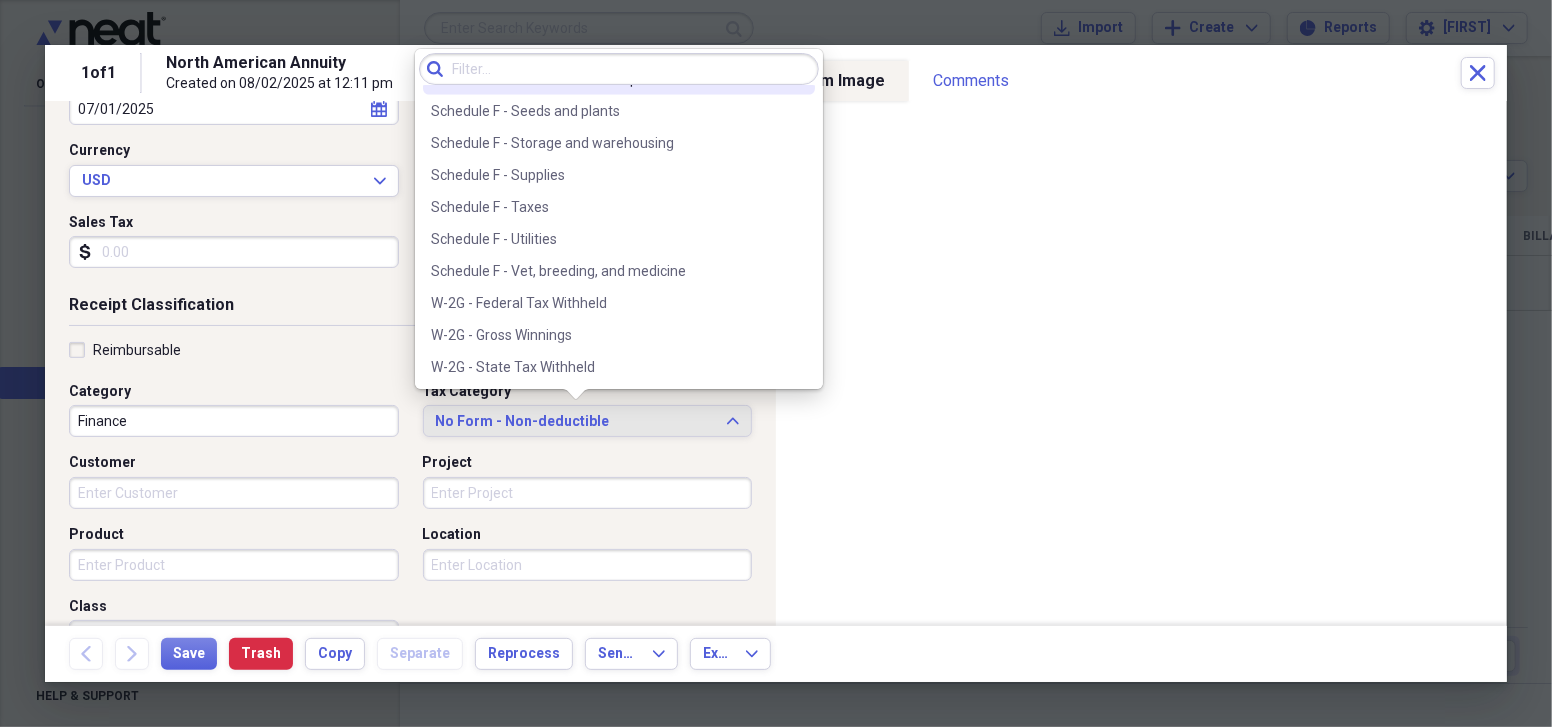 click at bounding box center [619, 69] 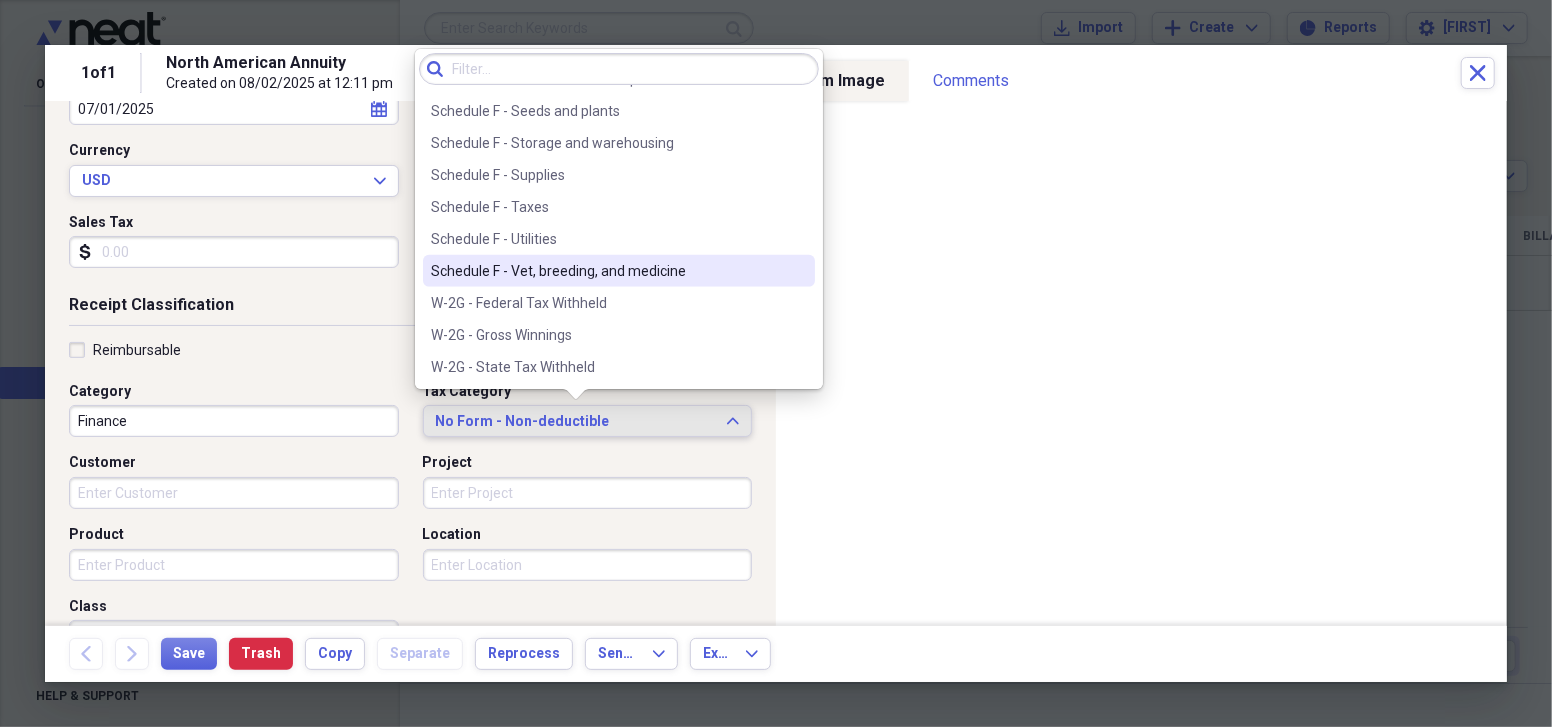click on "No Form - Non-deductible" at bounding box center [576, 422] 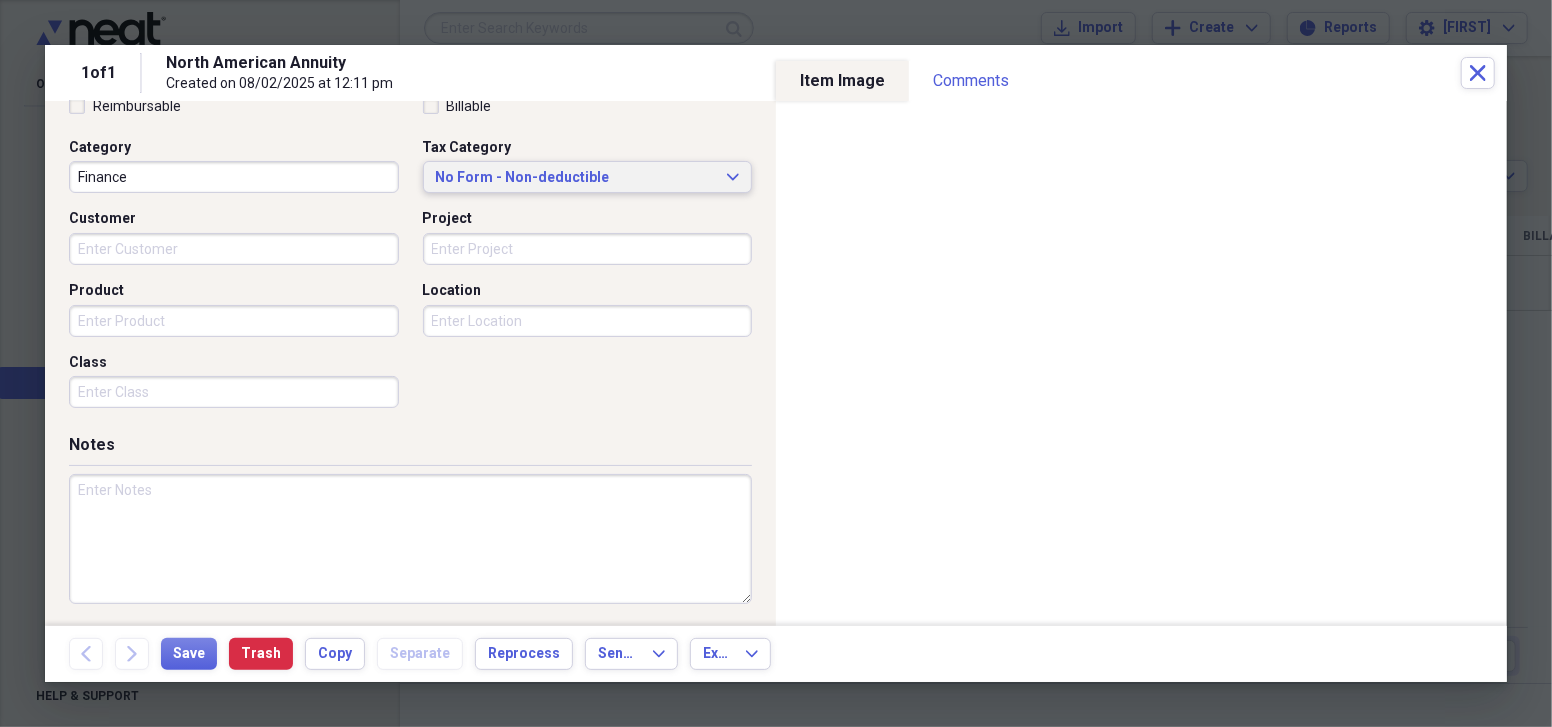 scroll, scrollTop: 494, scrollLeft: 0, axis: vertical 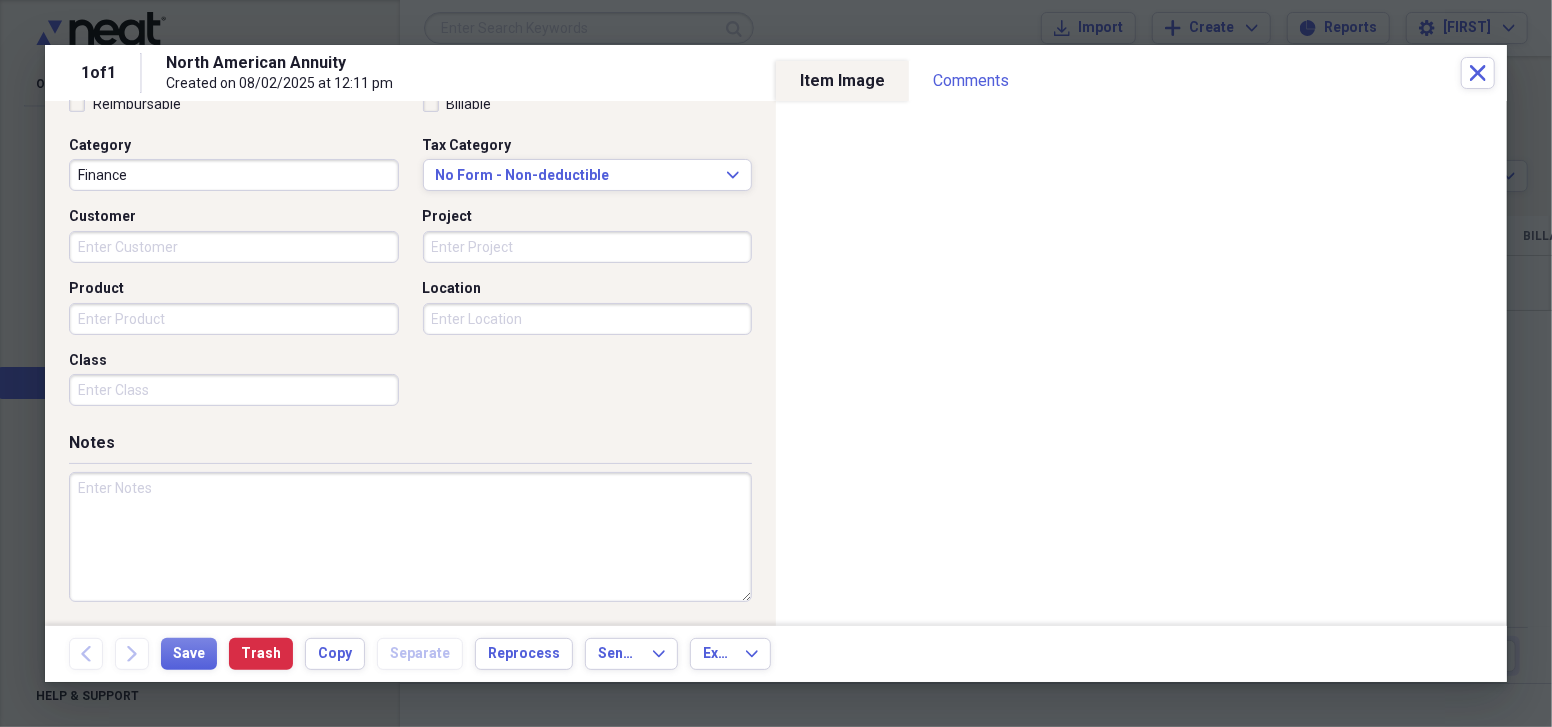 click at bounding box center [410, 537] 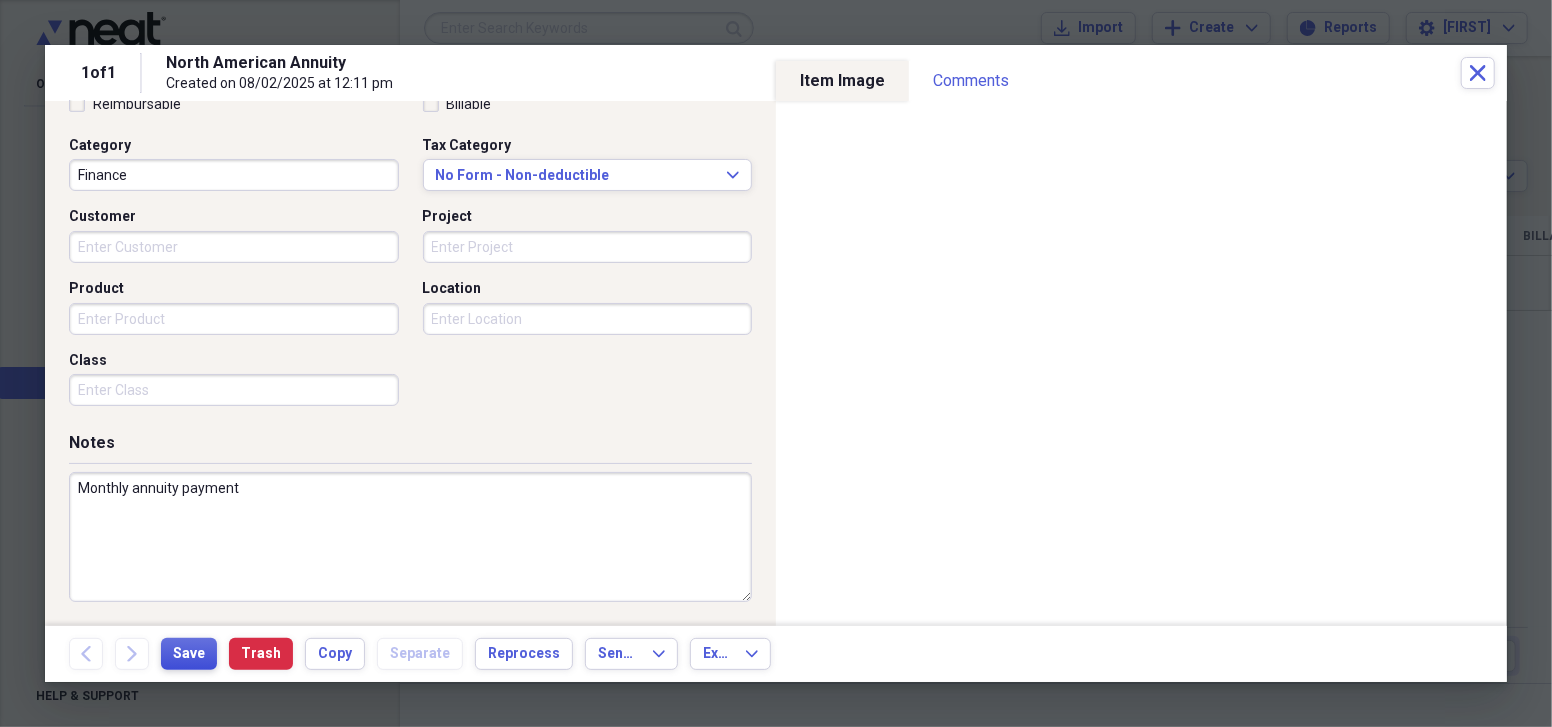 type on "Monthly annuity payment" 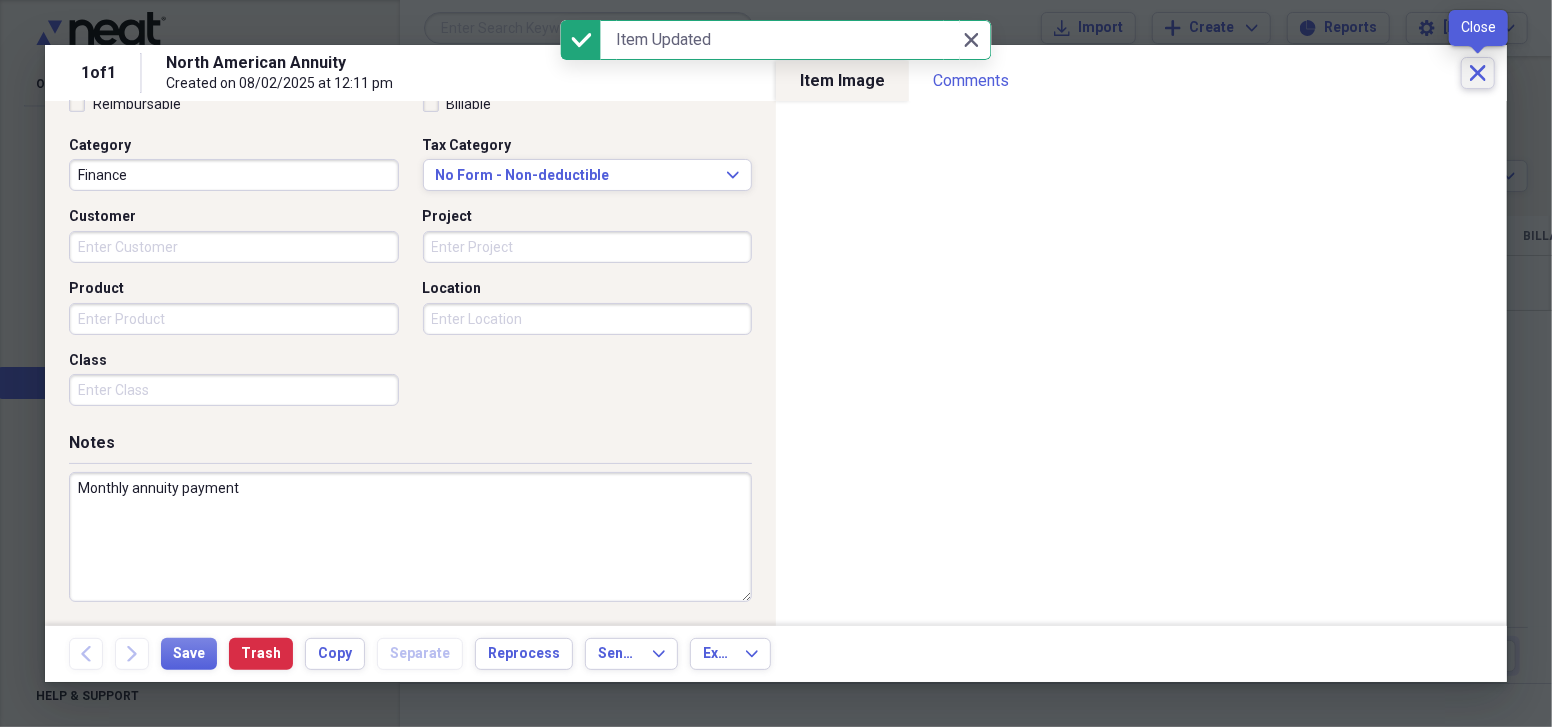 click 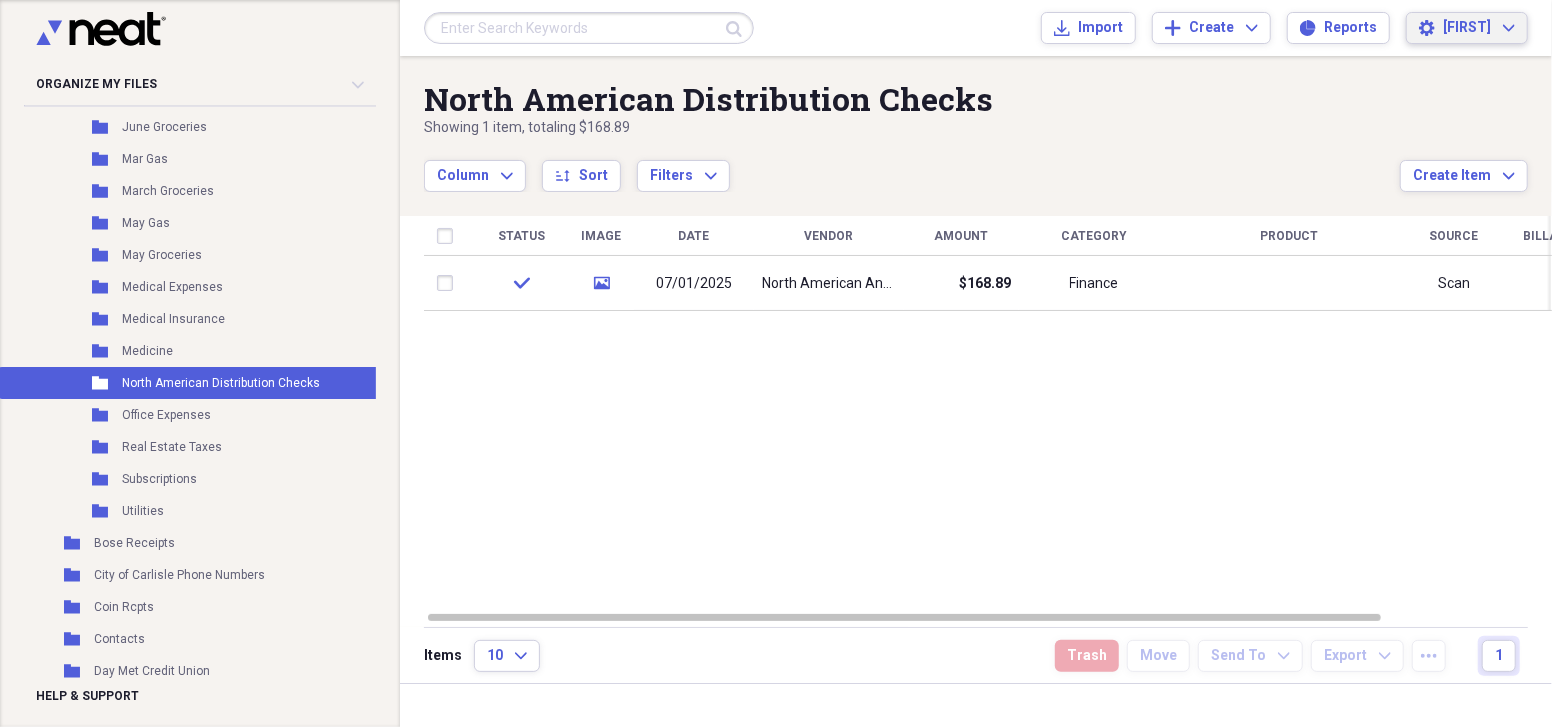 click on "[FIRST]" at bounding box center (1467, 28) 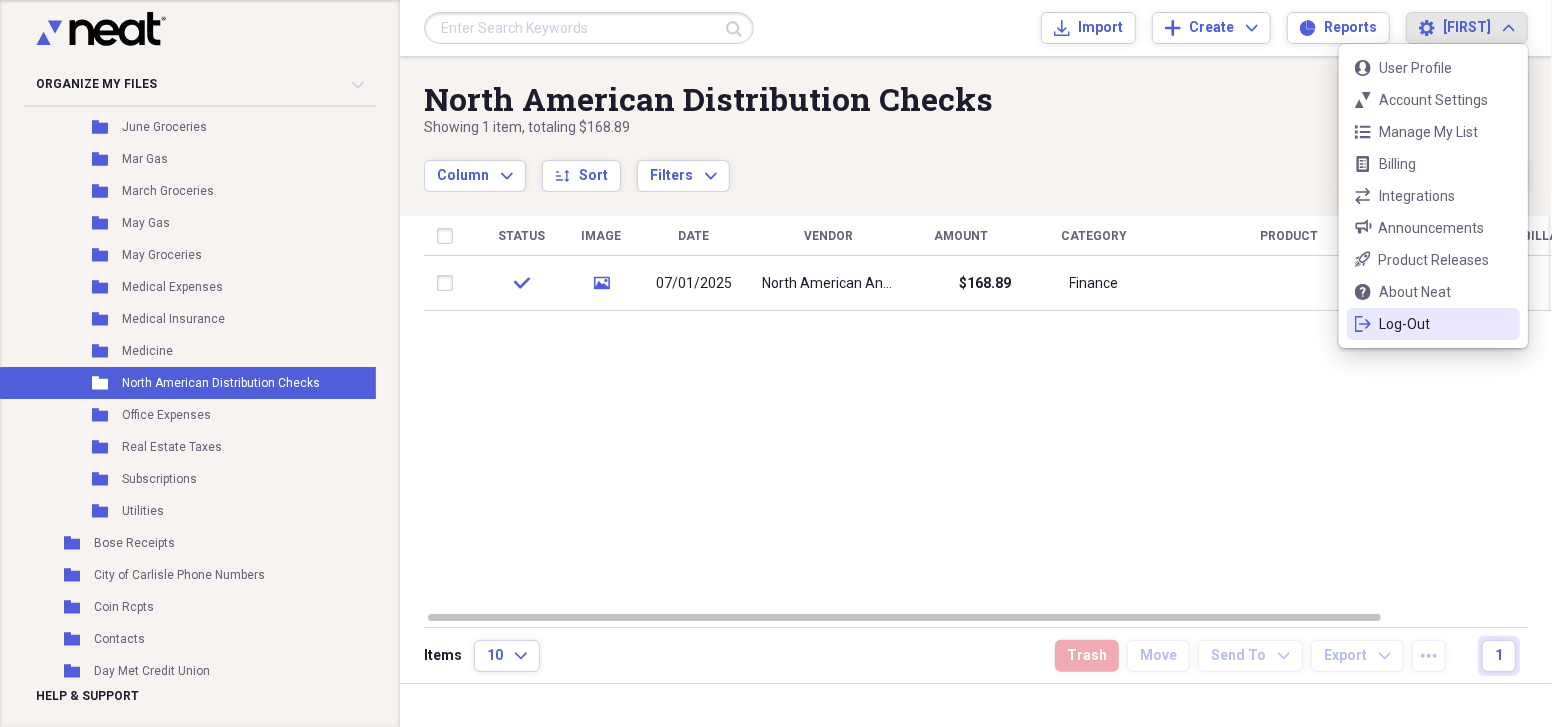 click on "Log-Out" at bounding box center [1433, 324] 